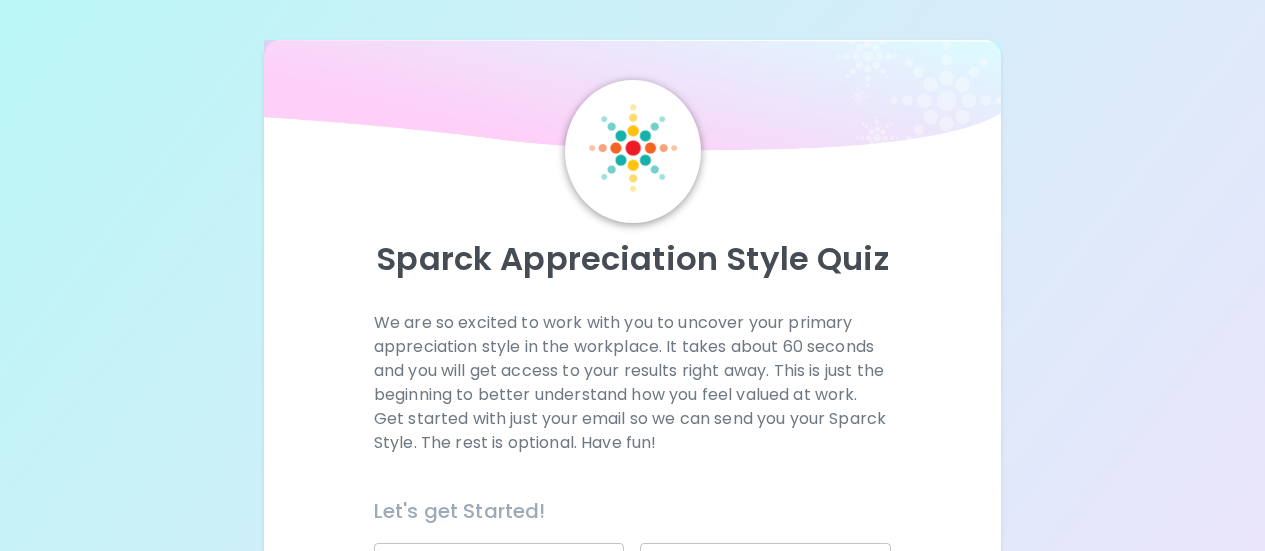 scroll, scrollTop: 0, scrollLeft: 0, axis: both 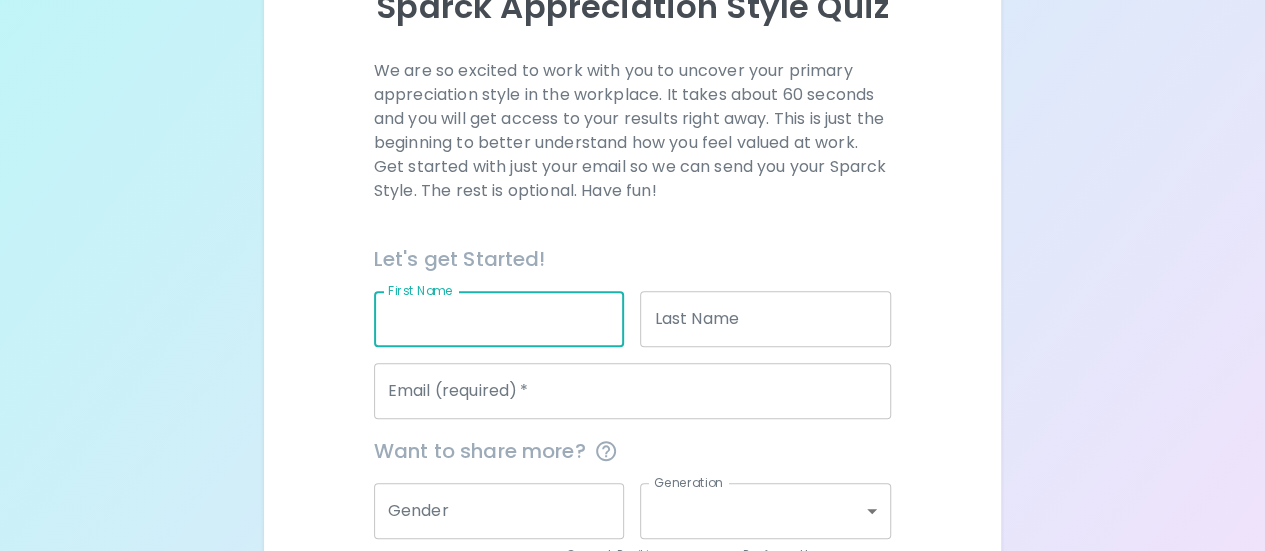 click on "First Name" at bounding box center [499, 319] 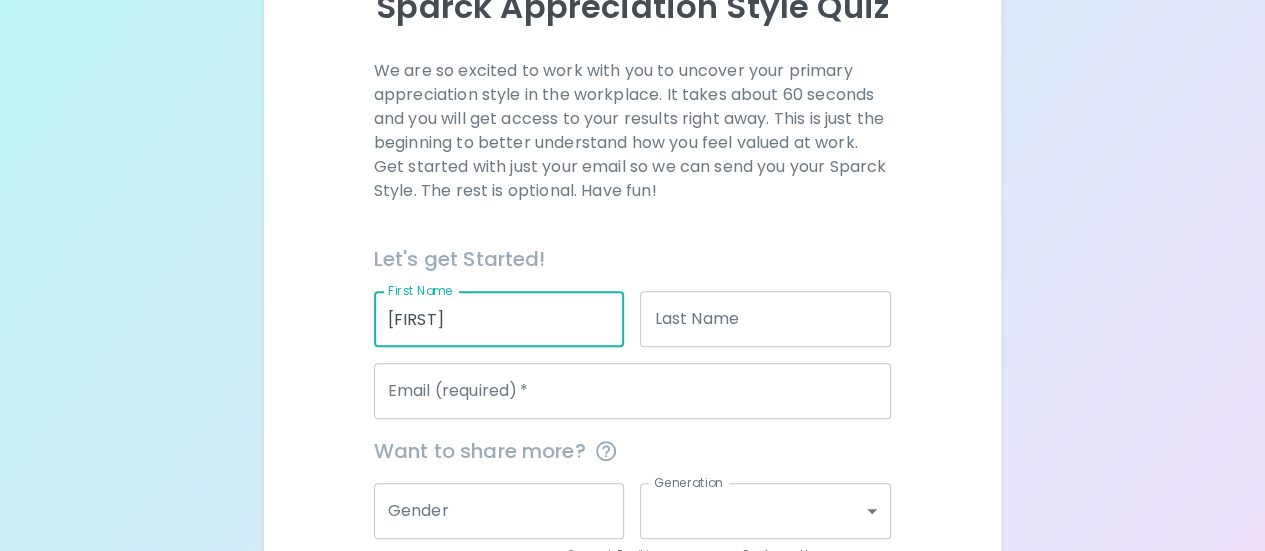 type on "[FIRST]" 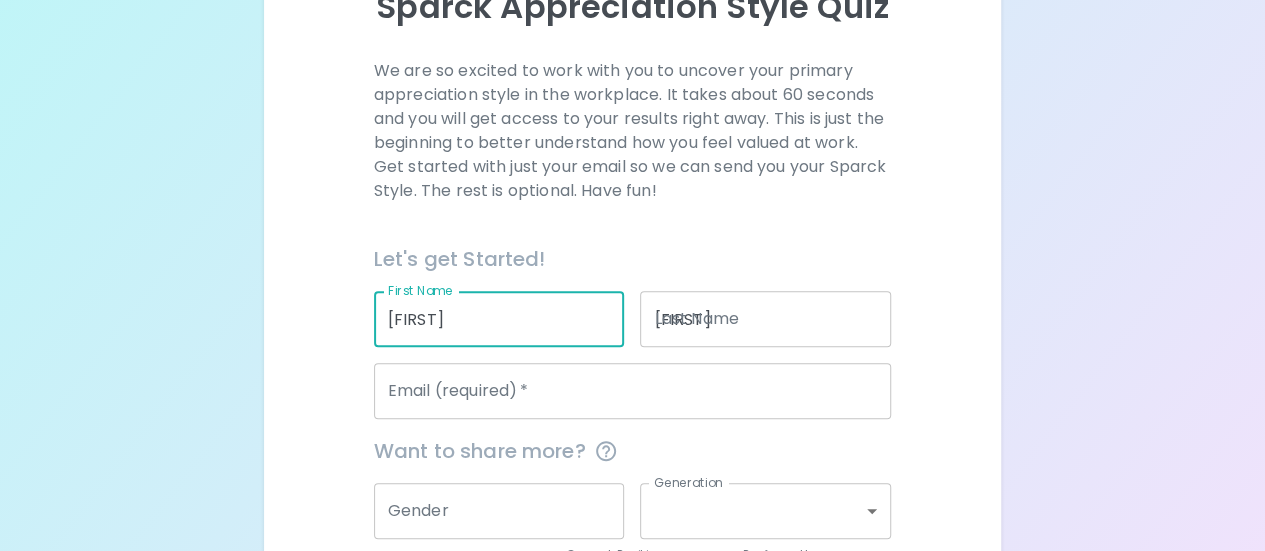 type on "[EMAIL]" 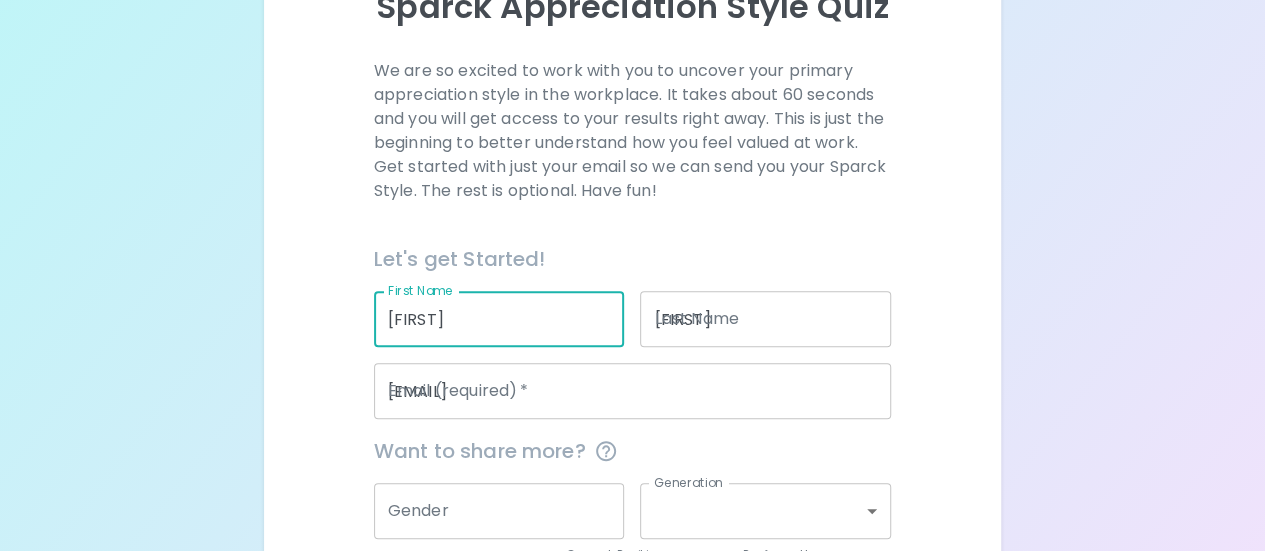type on "[ORGANIZATION]" 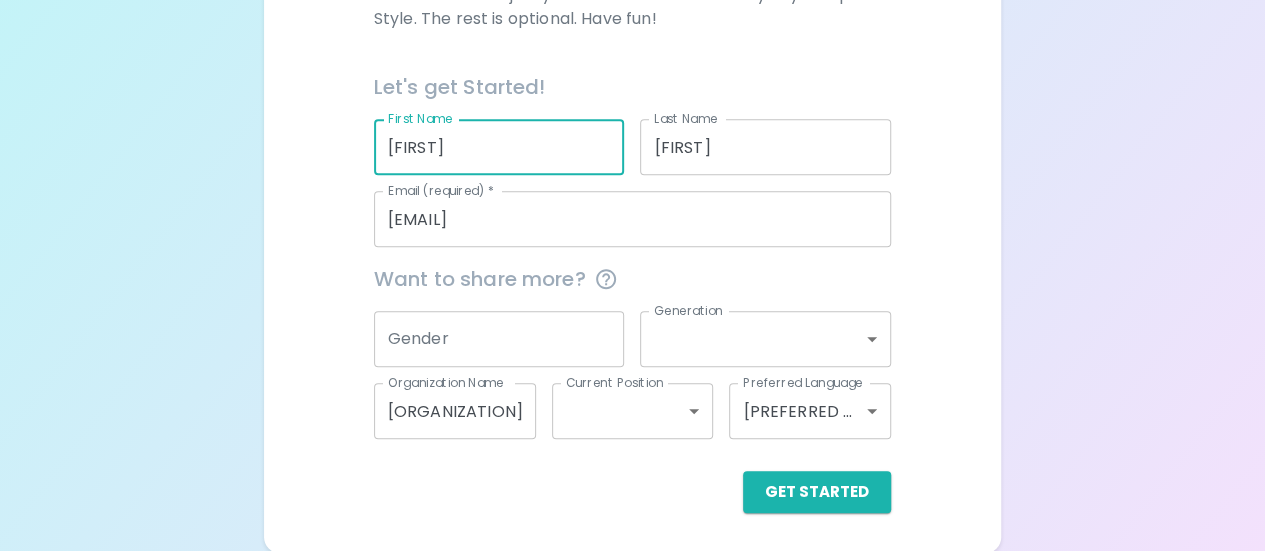 scroll, scrollTop: 425, scrollLeft: 0, axis: vertical 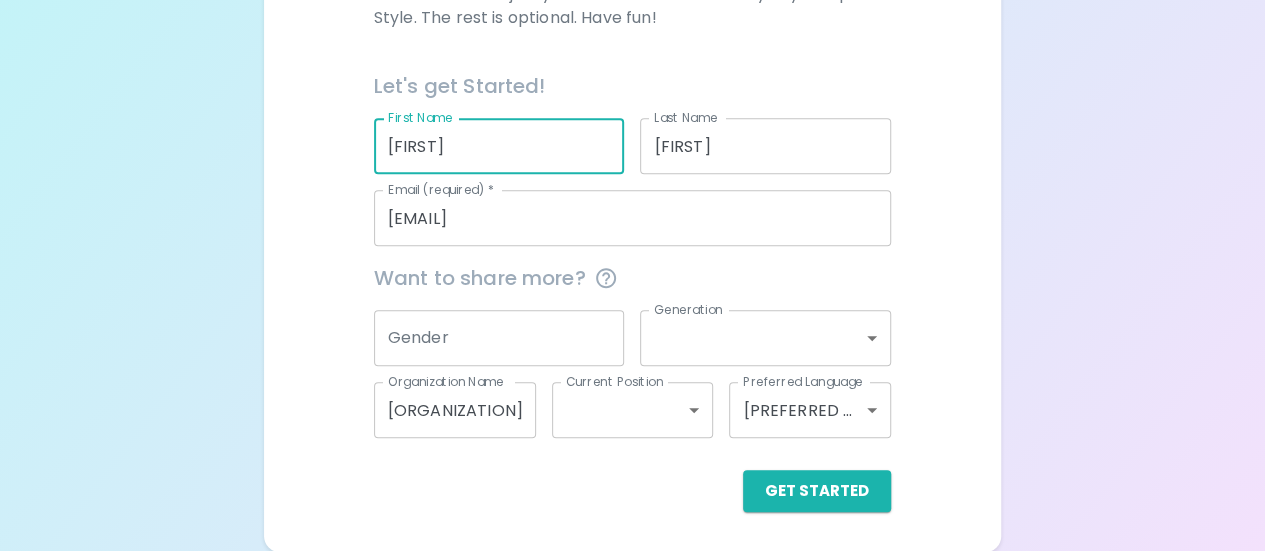 click on "Gender" at bounding box center (499, 338) 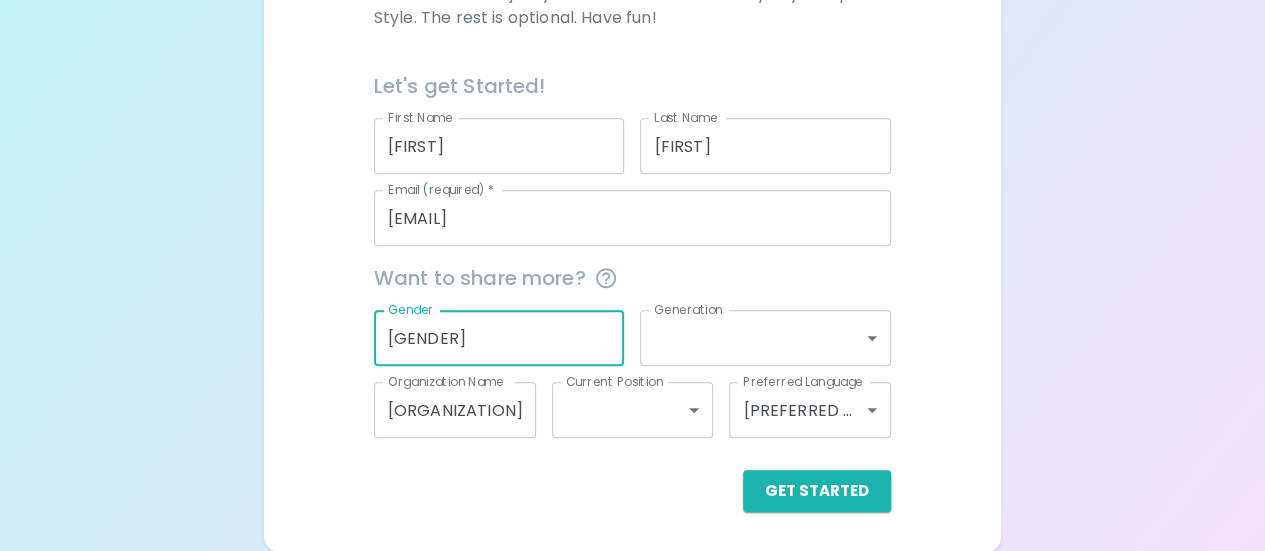 type on "[GENDER]" 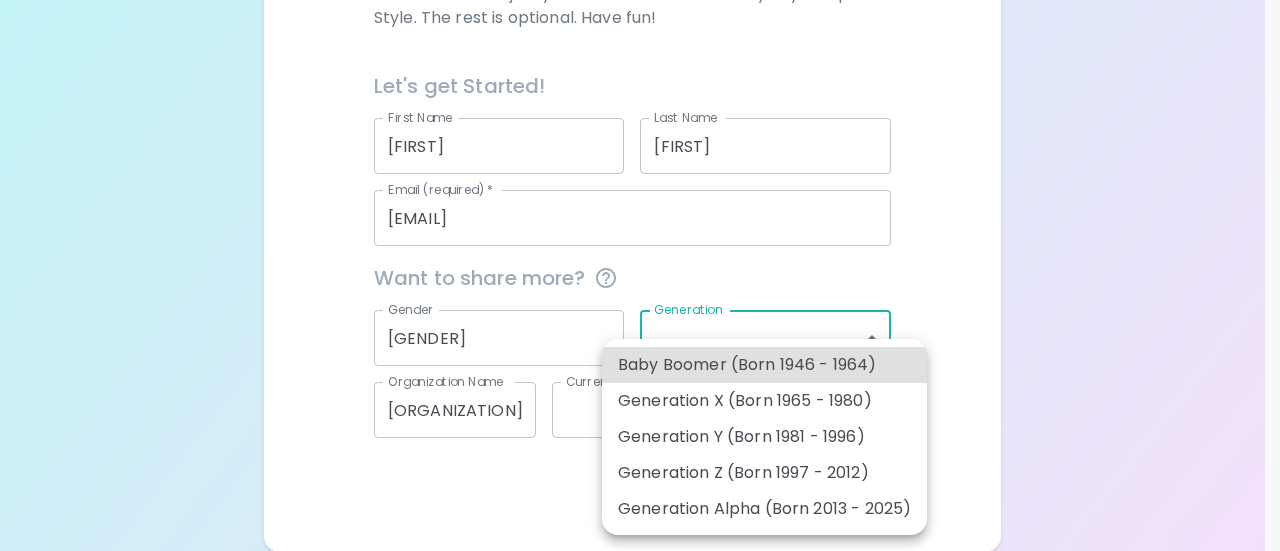 click on "[FIRST] [LAST] [FIRST] [LAST] [EMAIL] [EMAIL] [GENDER] [GENDER] [ORGANIZATION] [ORGANIZATION] [PREFERRED LANGUAGE] [PREFERRED LANGUAGE] [PREFERRED LANGUAGE] [PREFERRED LANGUAGE] [PREFERRED LANGUAGE] [PREFERRED LANGUAGE]" at bounding box center (640, 63) 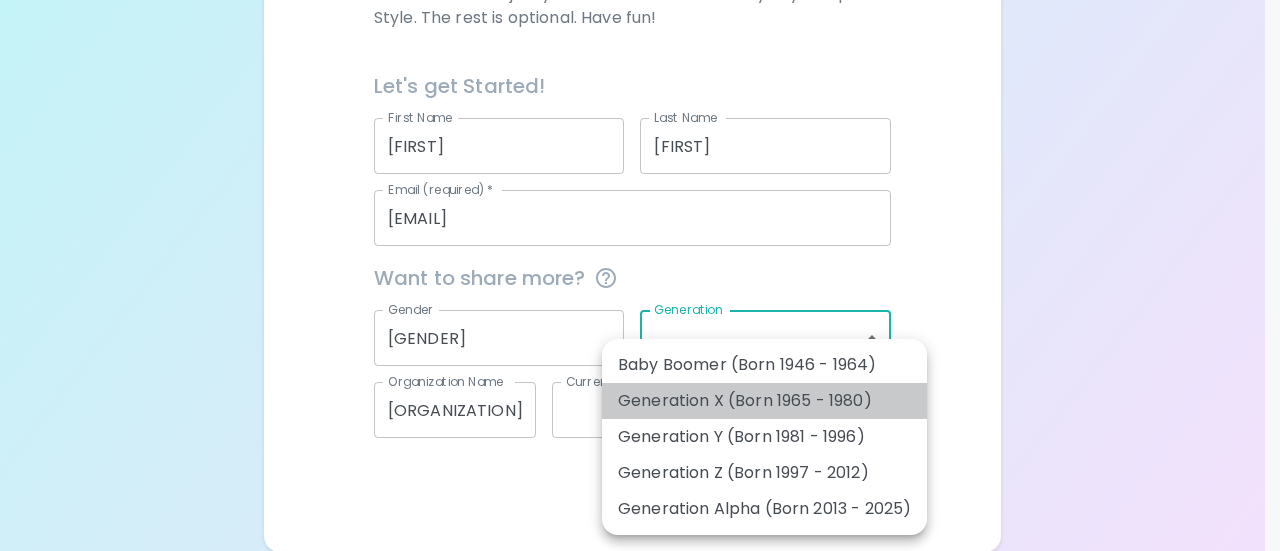 click on "Generation X (Born 1965 - 1980)" at bounding box center (764, 401) 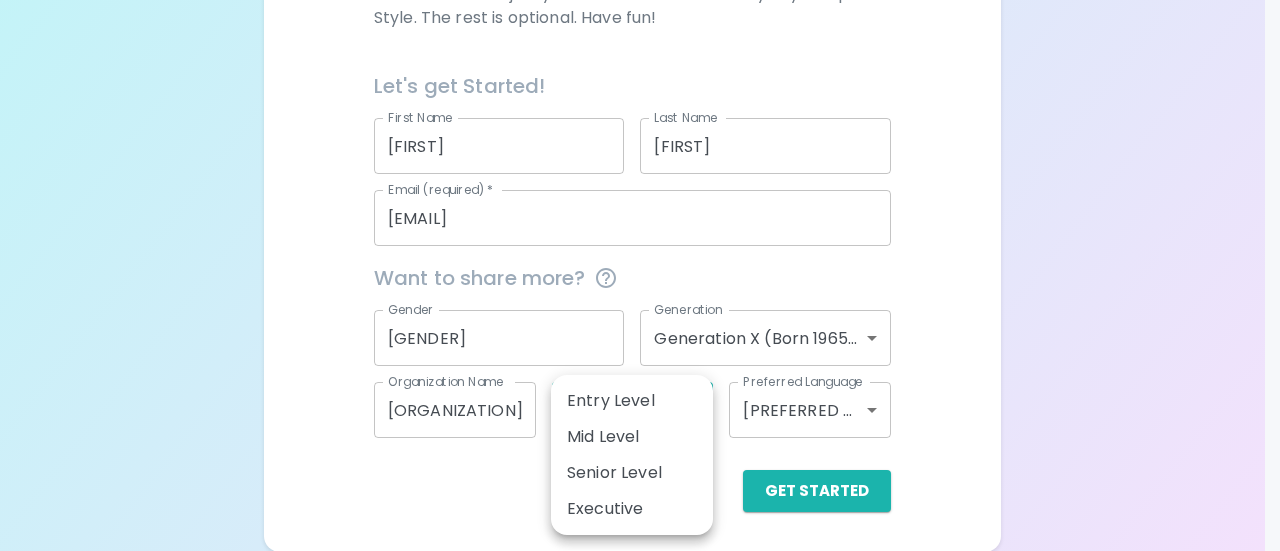 click on "[FIRST] [LAST] [FIRST] [LAST] [EMAIL] [EMAIL] [GENDER] [GENDER] [ORGANIZATION] [ORGANIZATION] [PREFERRED LANGUAGE] [PREFERRED LANGUAGE] [PREFERRED LANGUAGE] [PREFERRED LANGUAGE] [PREFERRED LANGUAGE] [PREFERRED LANGUAGE]" at bounding box center (640, 63) 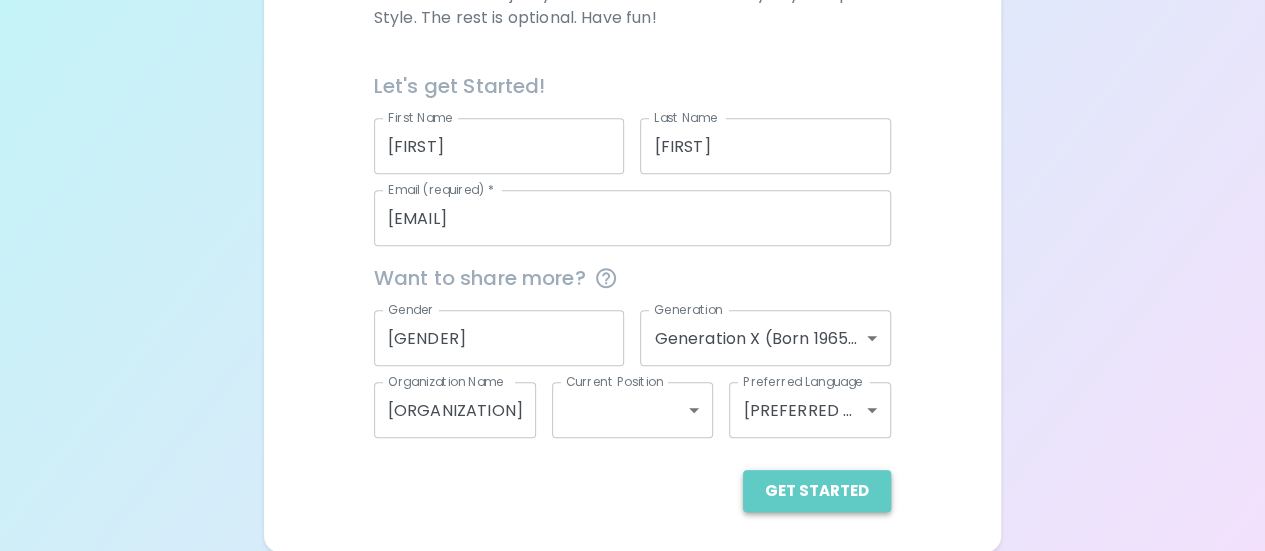 click on "Get Started" at bounding box center [817, 491] 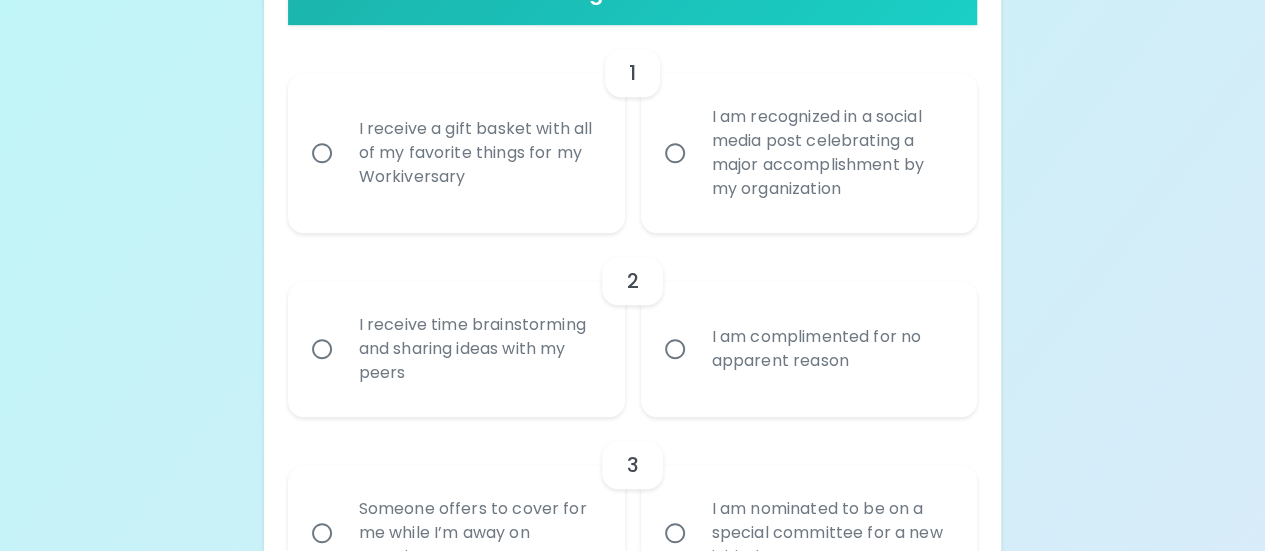 scroll, scrollTop: 414, scrollLeft: 0, axis: vertical 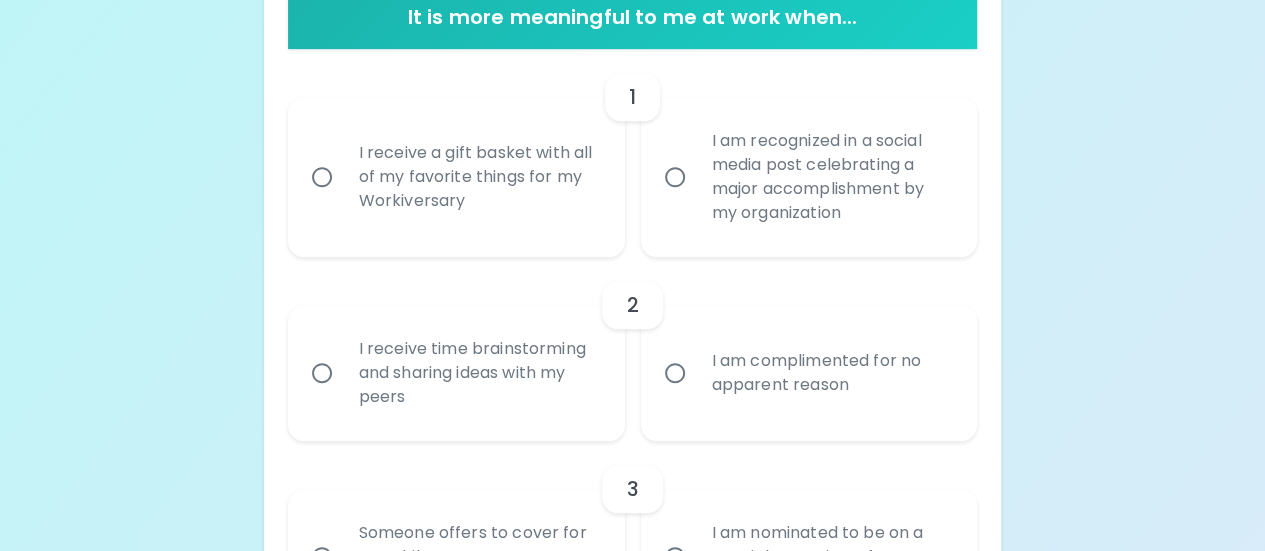 click on "I receive a gift basket with all of my favorite things for my Workiversary" at bounding box center (322, 177) 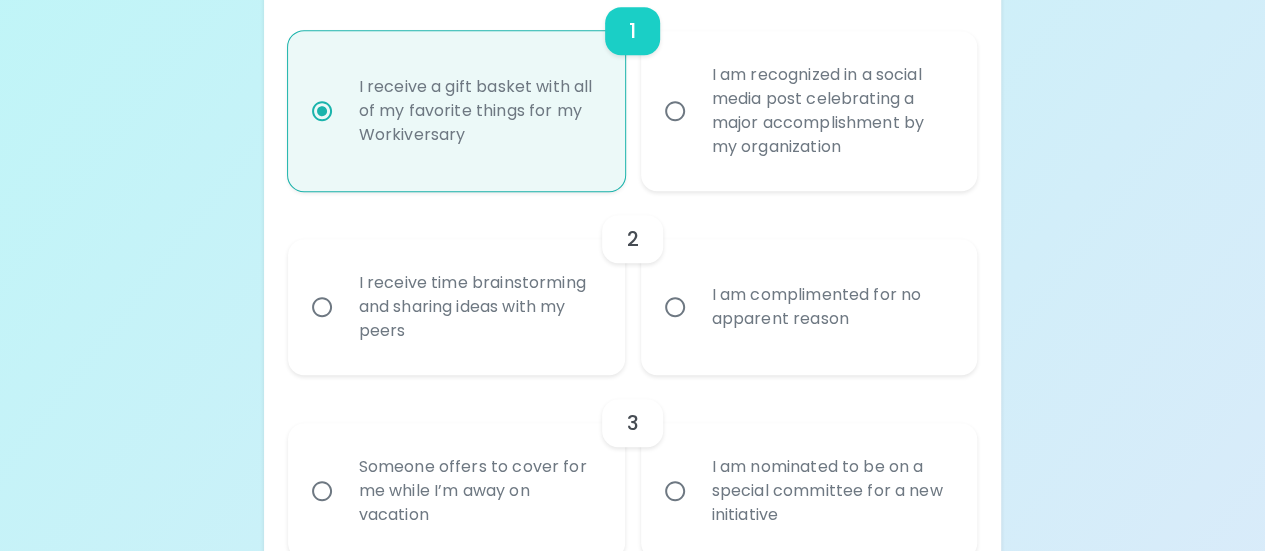 scroll, scrollTop: 590, scrollLeft: 0, axis: vertical 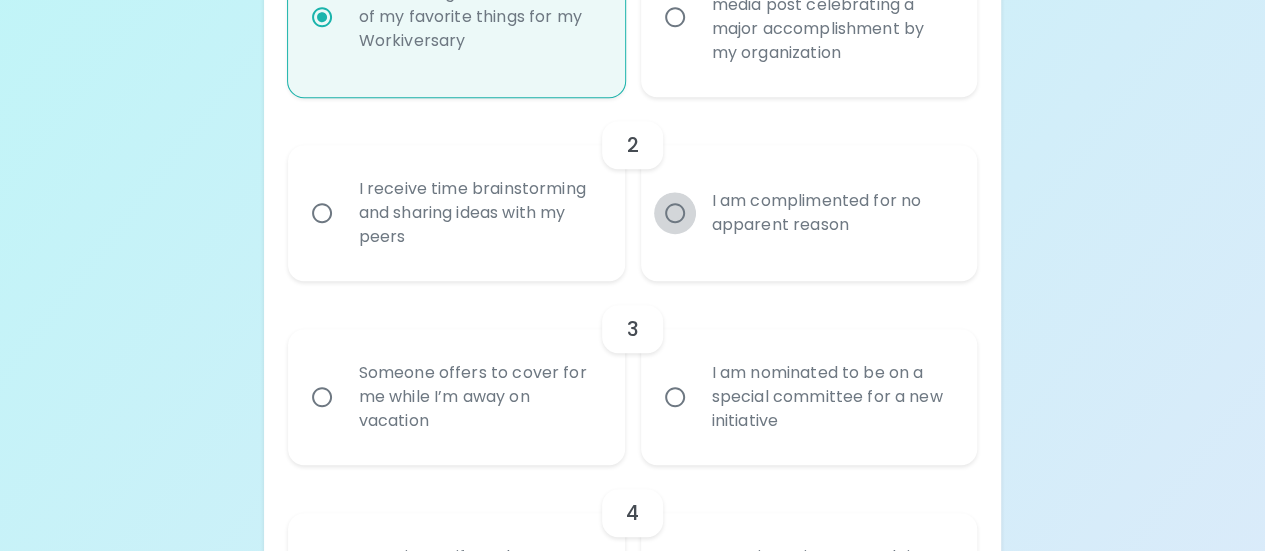 click on "I am complimented for no apparent reason" at bounding box center (675, 213) 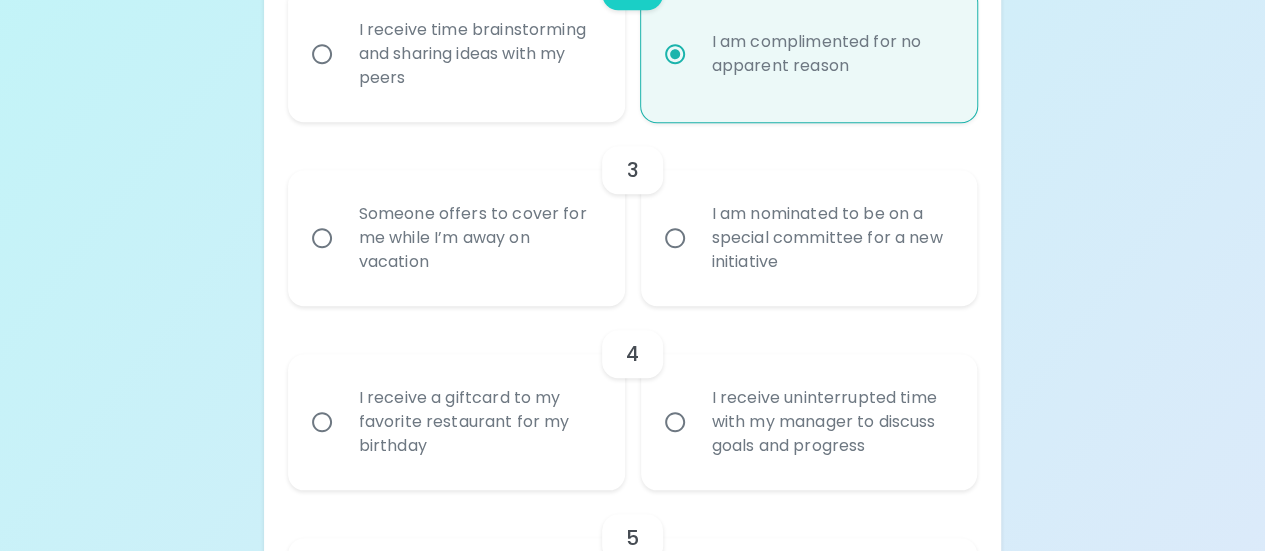 scroll, scrollTop: 750, scrollLeft: 0, axis: vertical 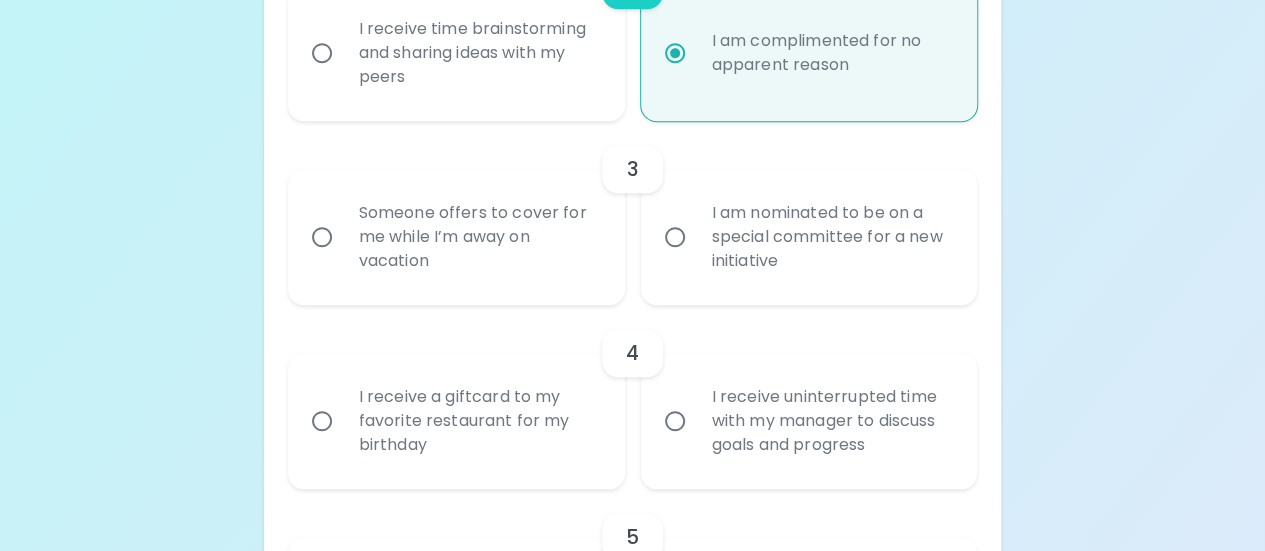 radio on "true" 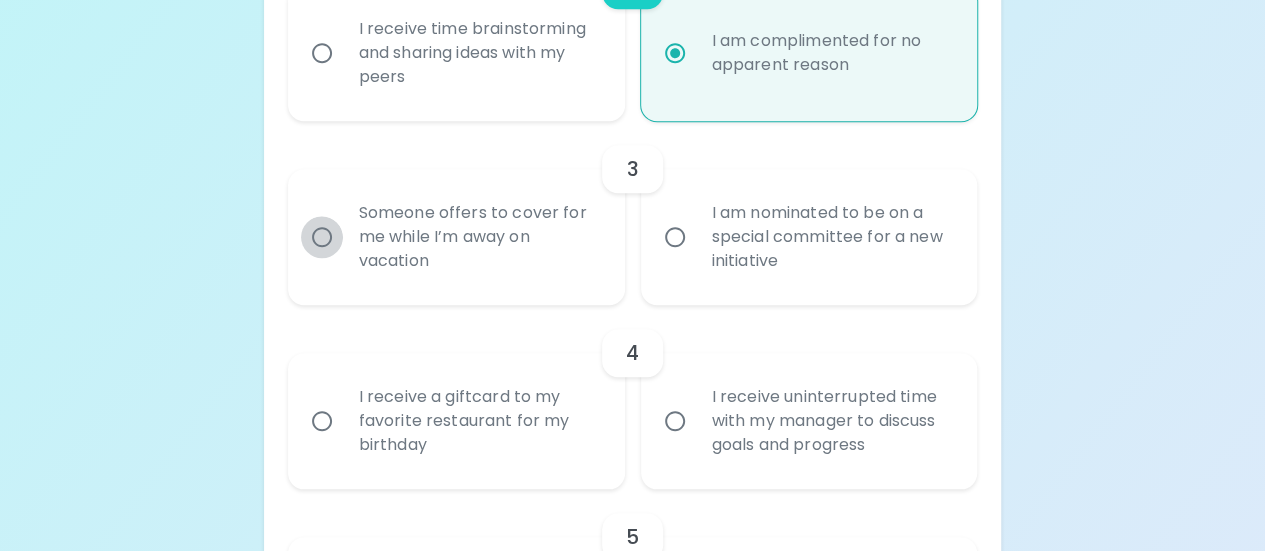 click on "Someone offers to cover for me while I’m away on vacation" at bounding box center (322, 237) 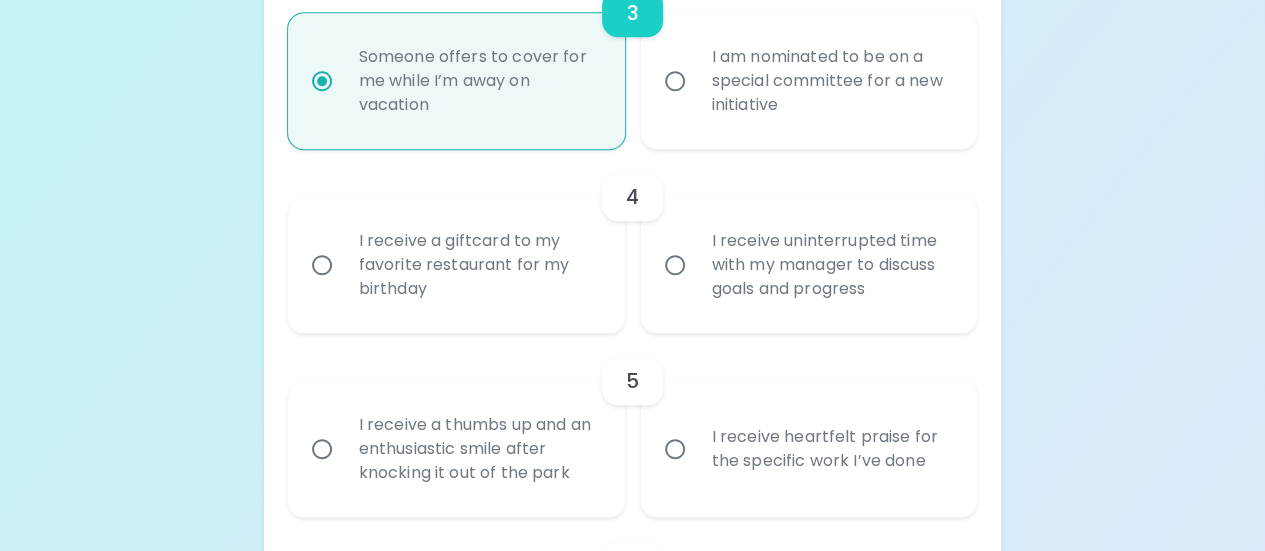 scroll, scrollTop: 910, scrollLeft: 0, axis: vertical 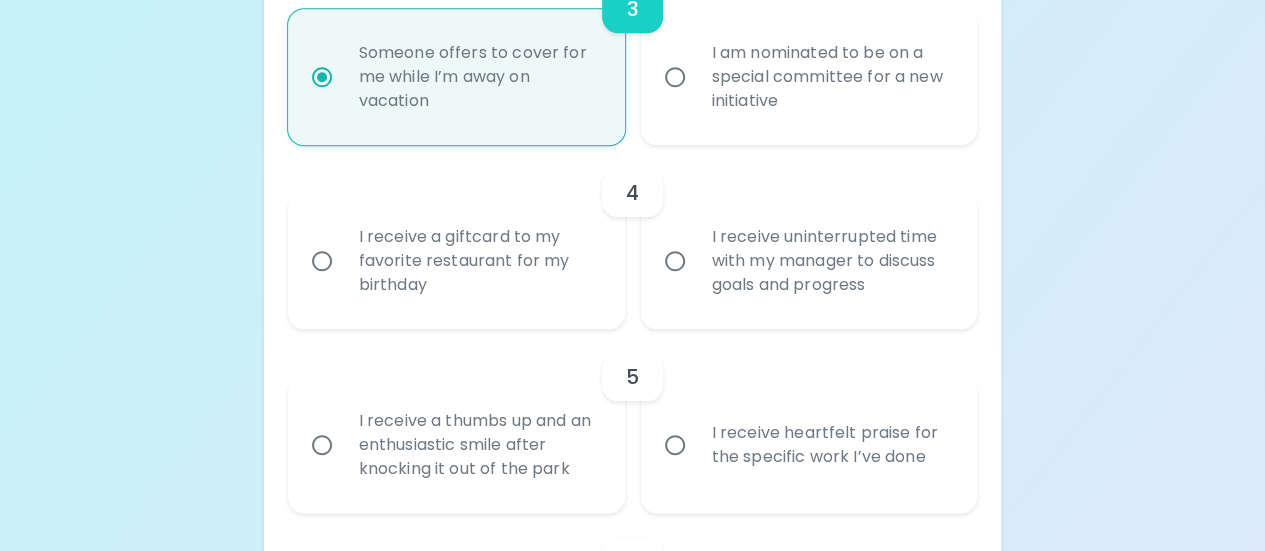 radio on "true" 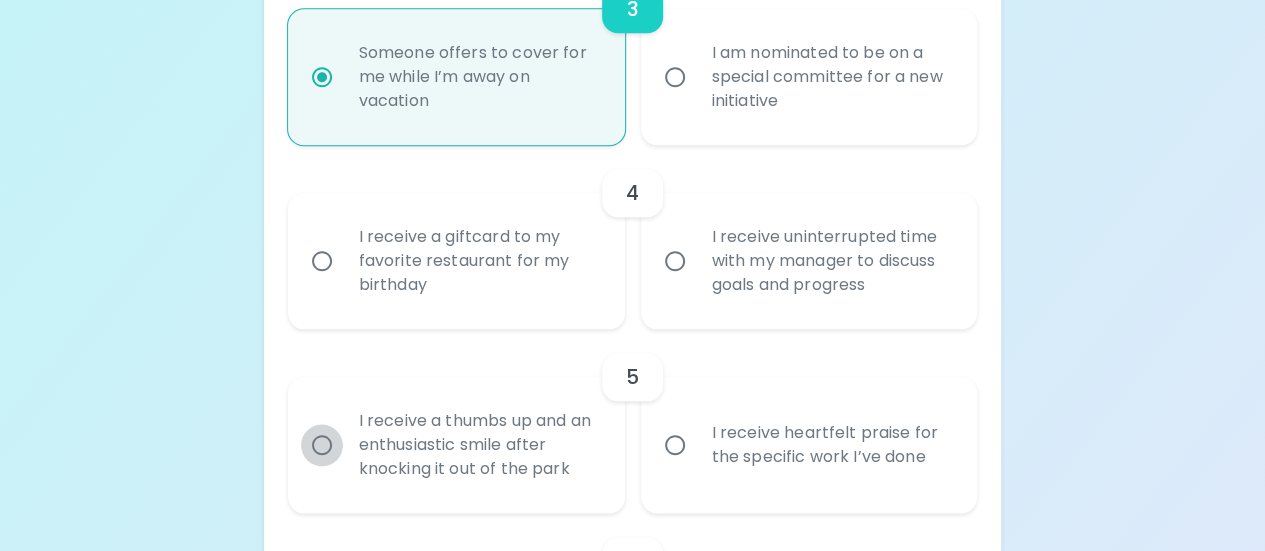 click on "I receive a thumbs up and an enthusiastic smile after knocking it out of the park" at bounding box center [322, 445] 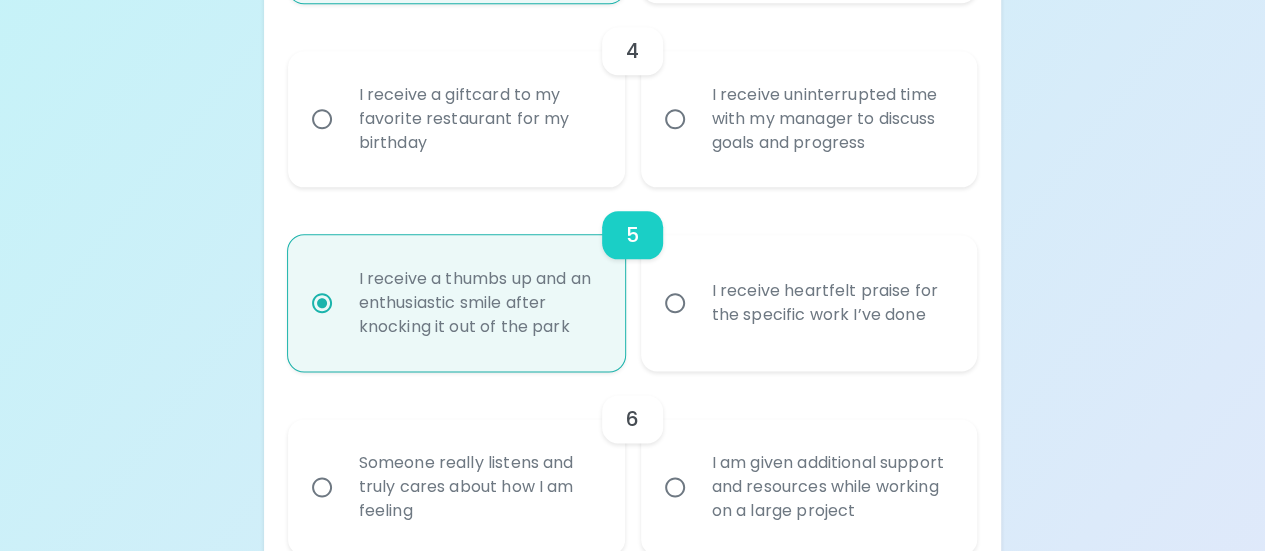 scroll, scrollTop: 1070, scrollLeft: 0, axis: vertical 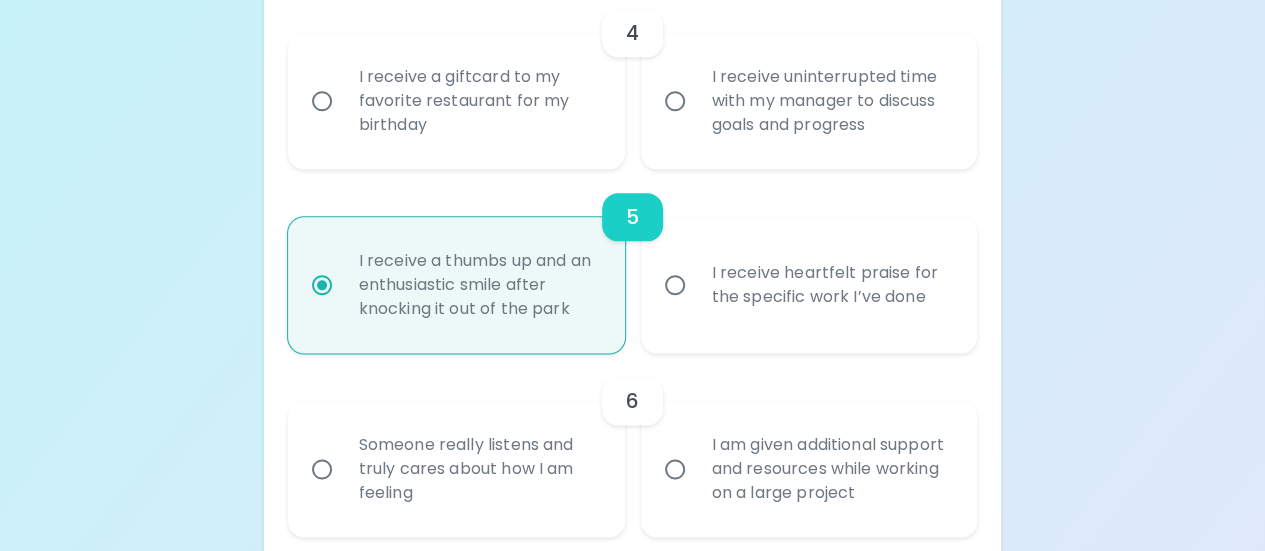 radio on "true" 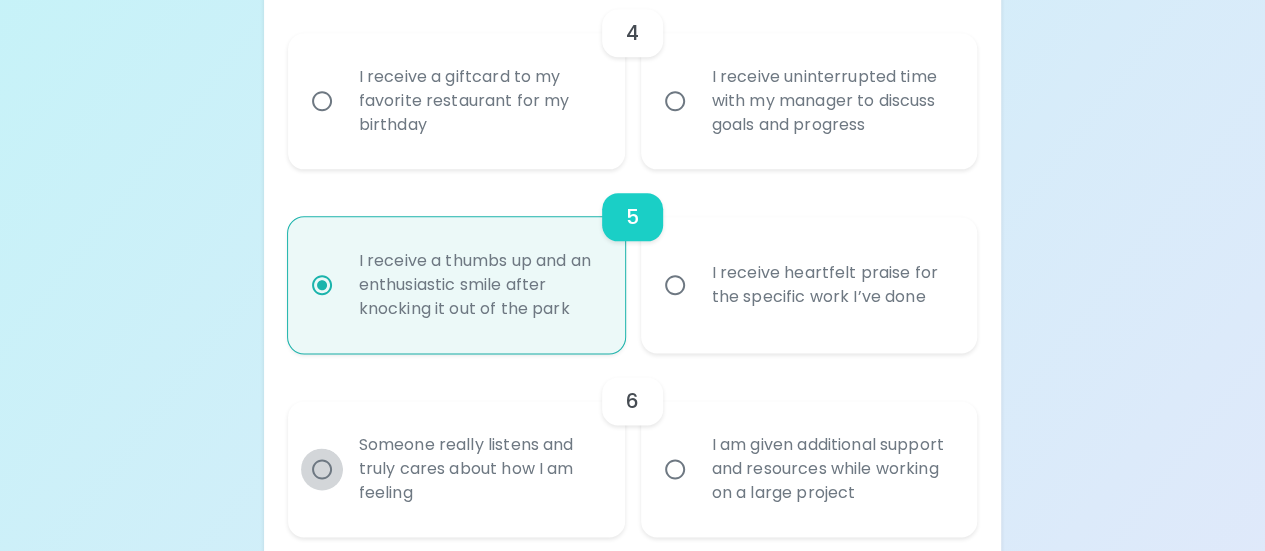click on "Someone really listens and truly cares about how I am feeling" at bounding box center (322, 469) 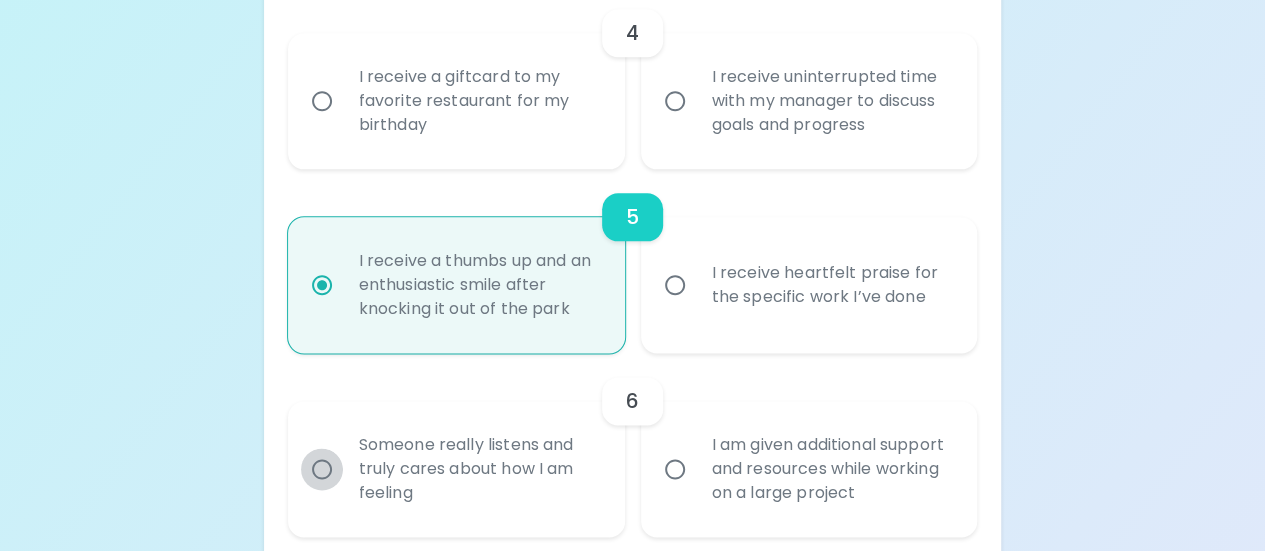 radio on "false" 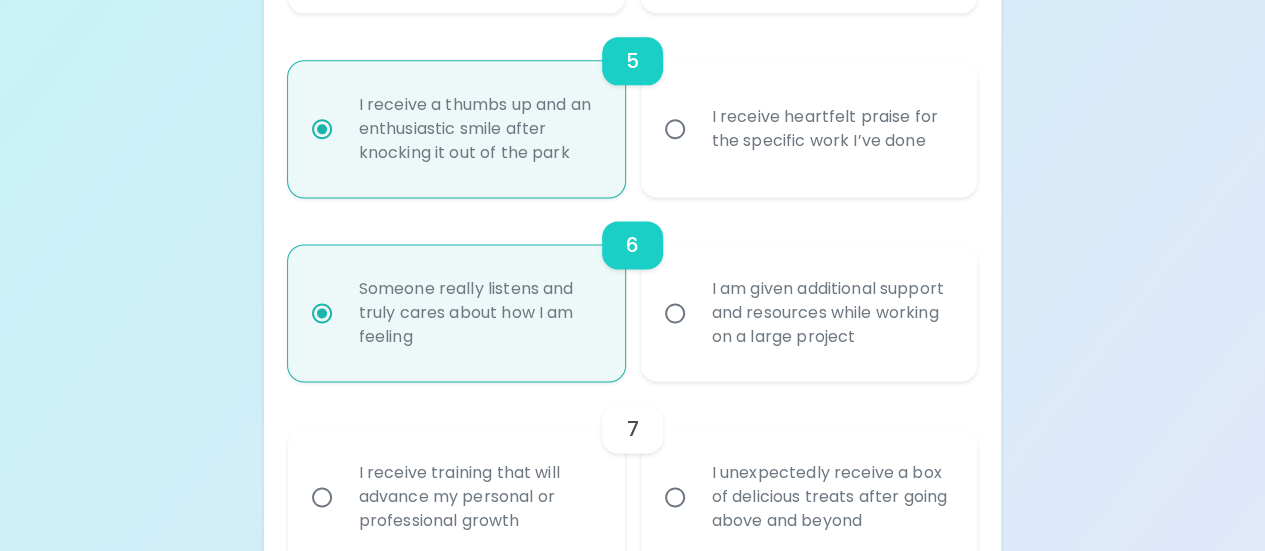 scroll, scrollTop: 1230, scrollLeft: 0, axis: vertical 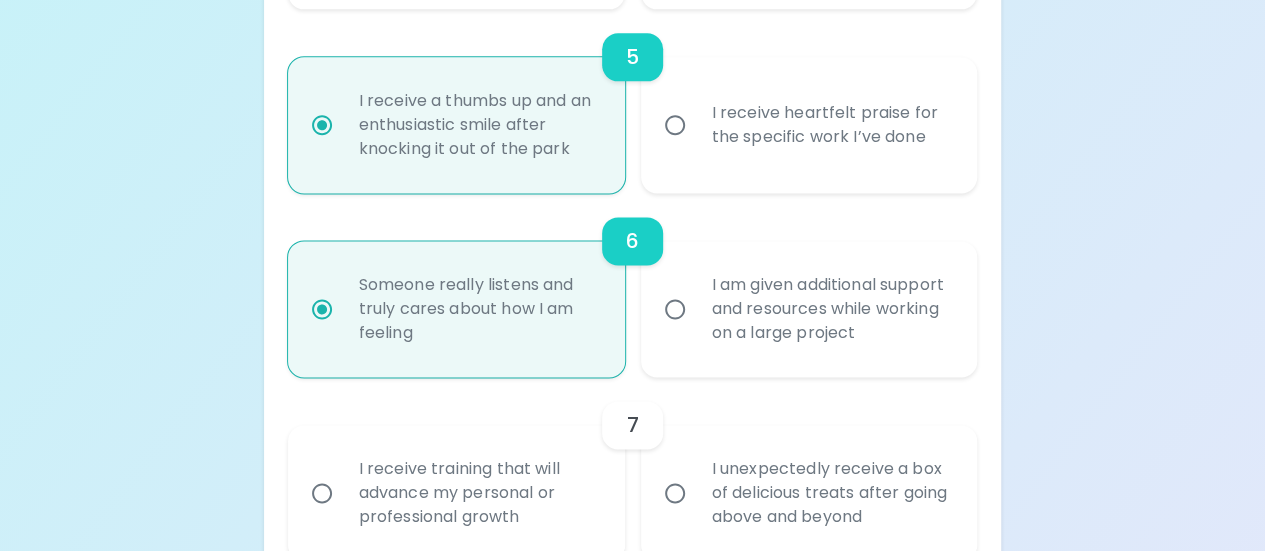 radio on "true" 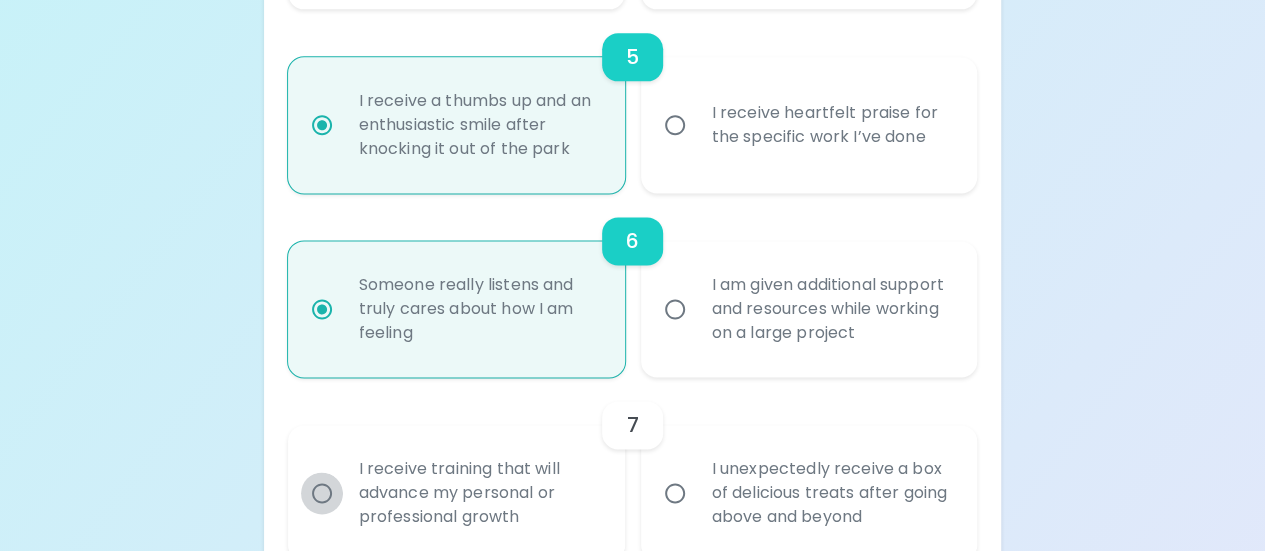 click on "I receive training that will advance my personal or professional growth" at bounding box center (322, 493) 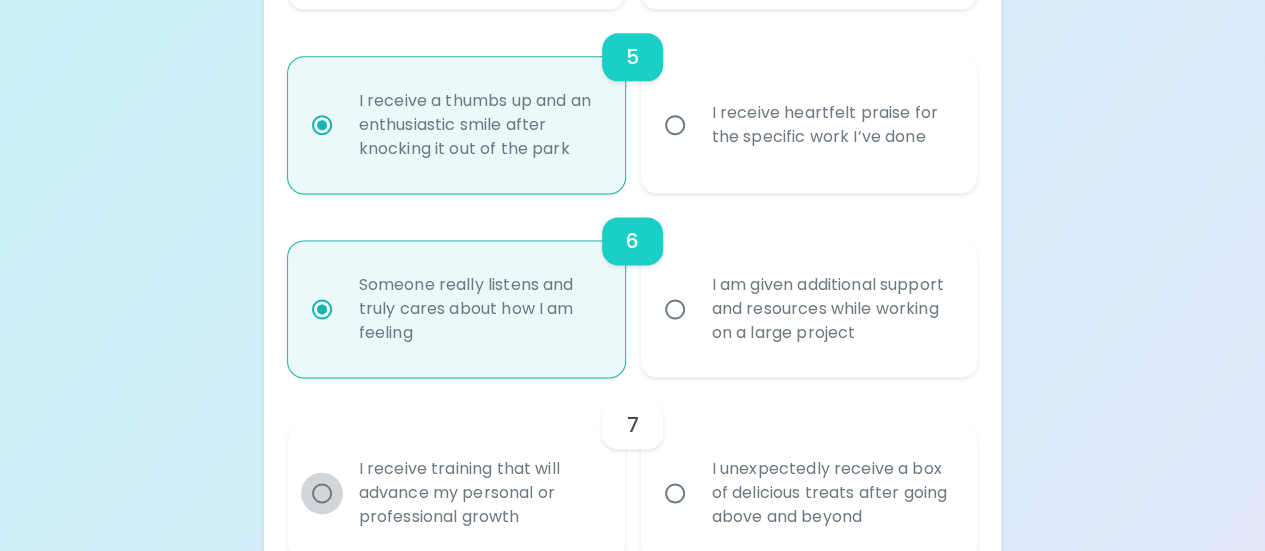 radio on "false" 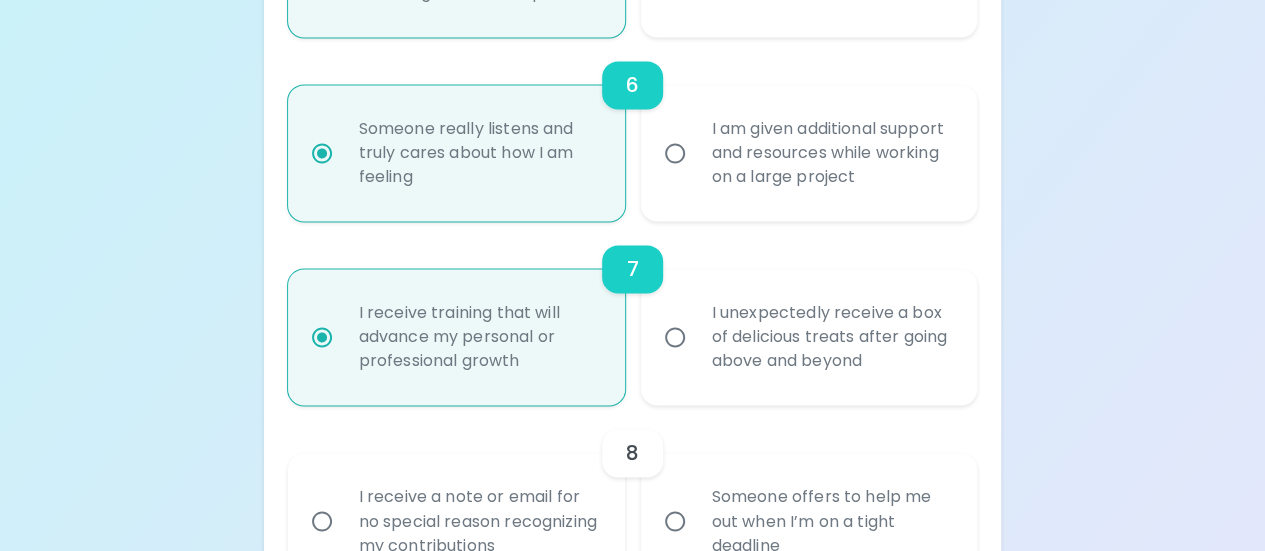 scroll, scrollTop: 1390, scrollLeft: 0, axis: vertical 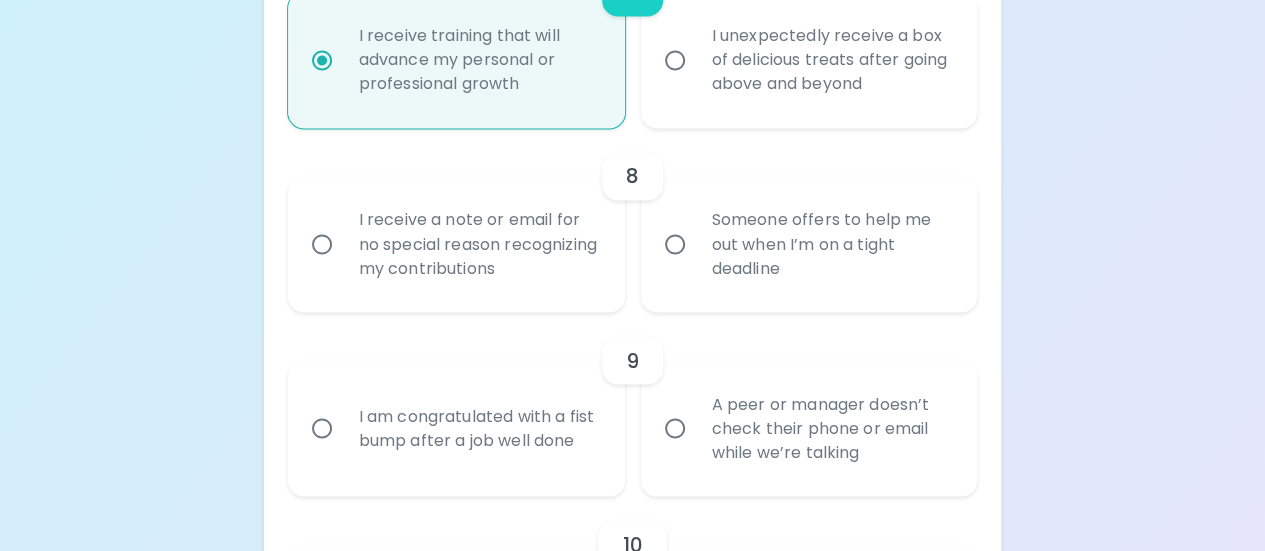 radio on "true" 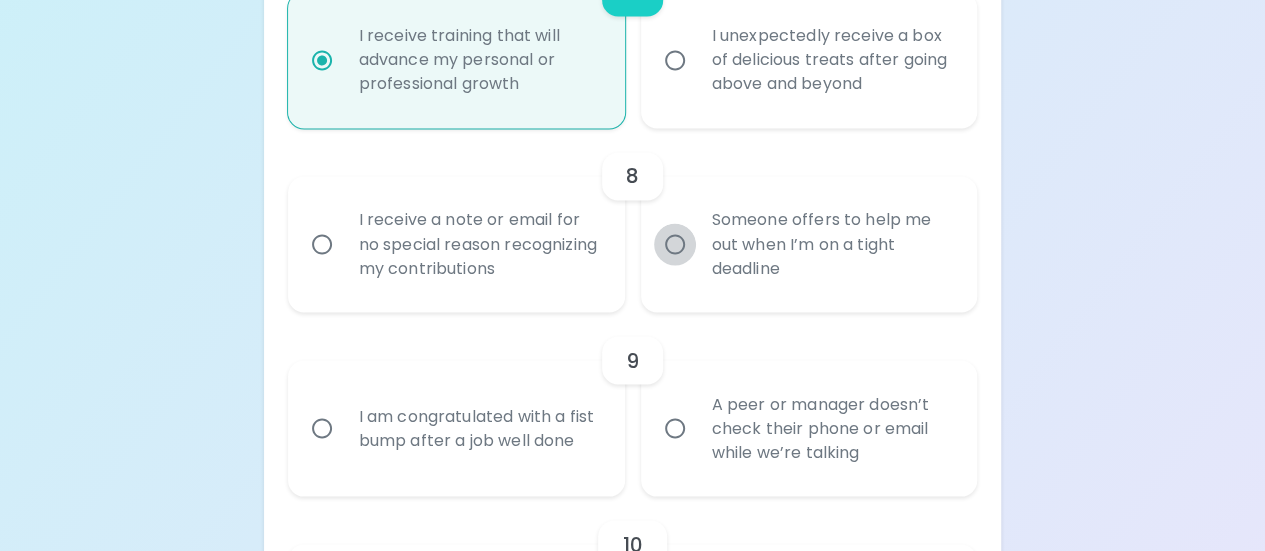click on "Someone offers to help me out when I’m on a tight deadline" at bounding box center (675, 244) 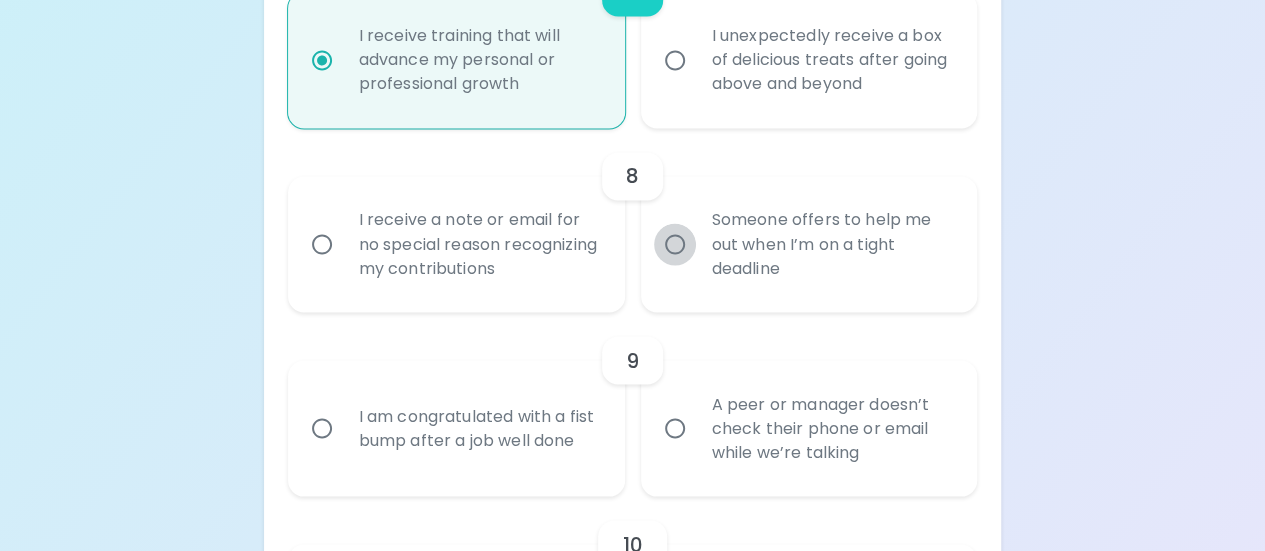 radio on "false" 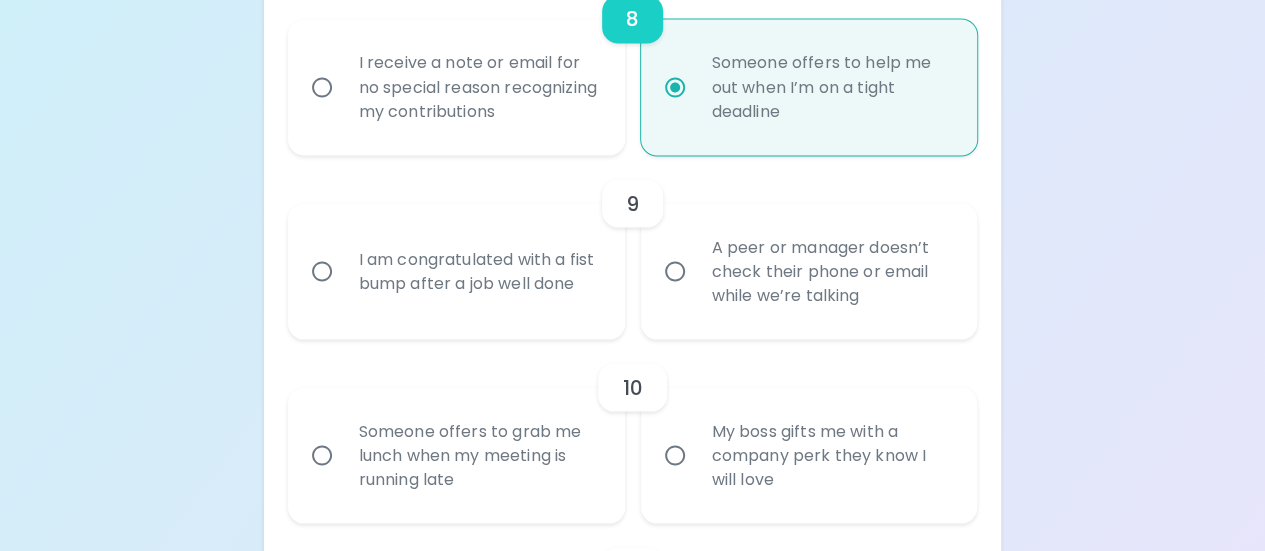 scroll, scrollTop: 1823, scrollLeft: 0, axis: vertical 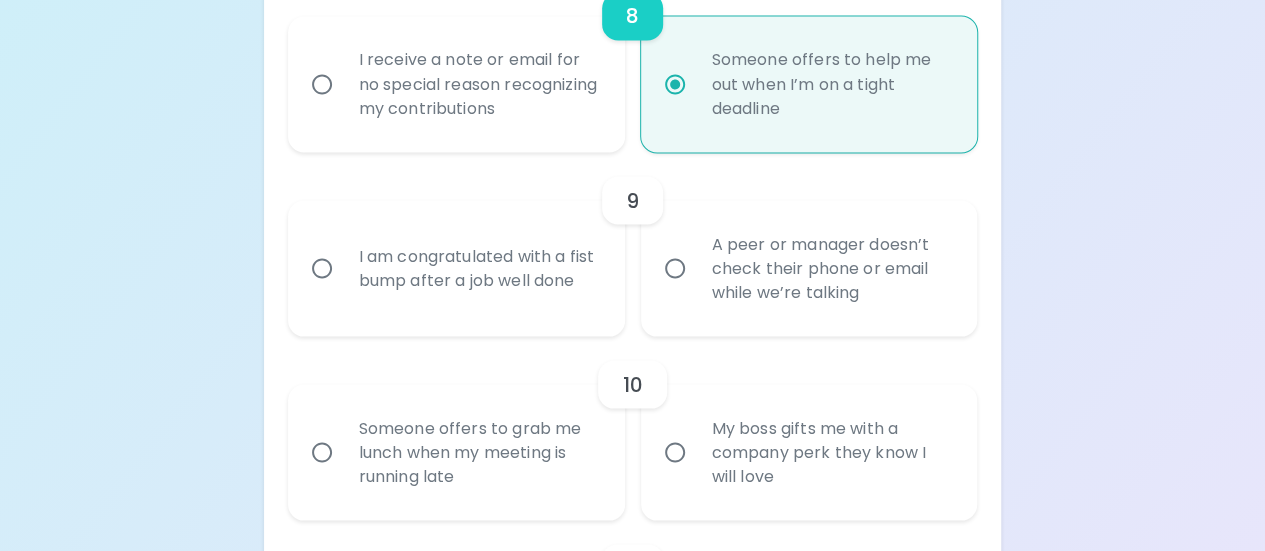 radio on "true" 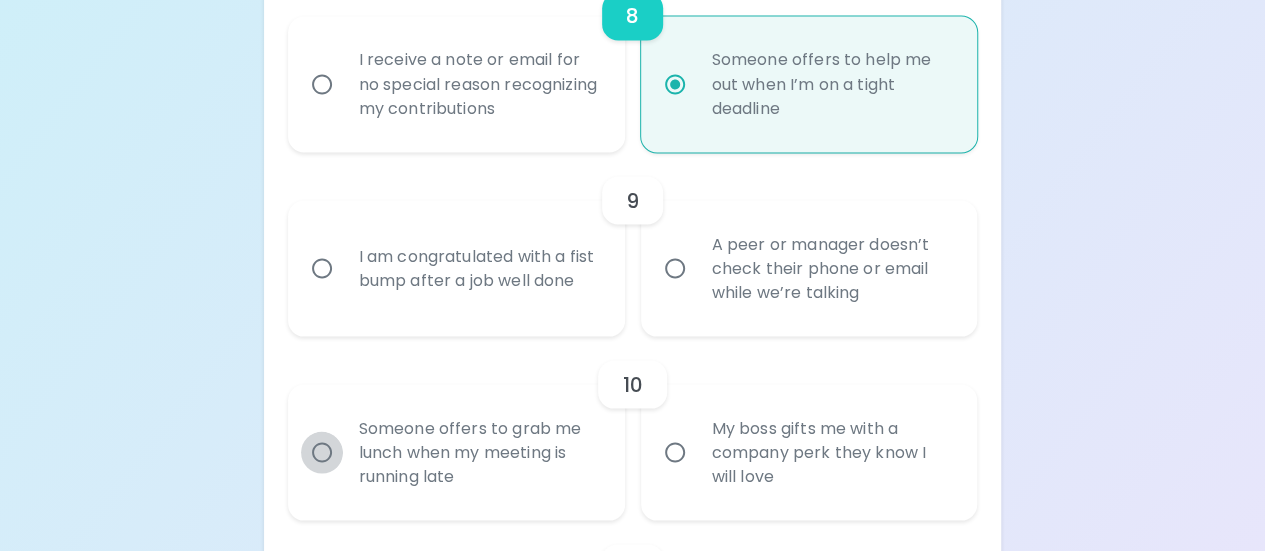 click on "Someone offers to grab me lunch when my meeting is running late" at bounding box center [322, 452] 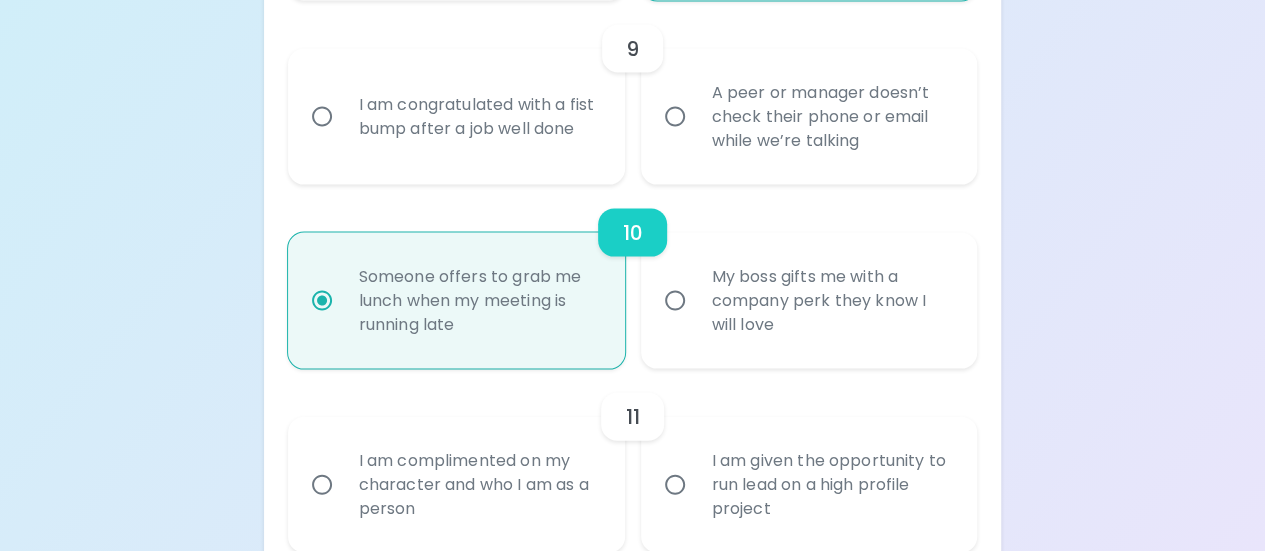 scroll, scrollTop: 1983, scrollLeft: 0, axis: vertical 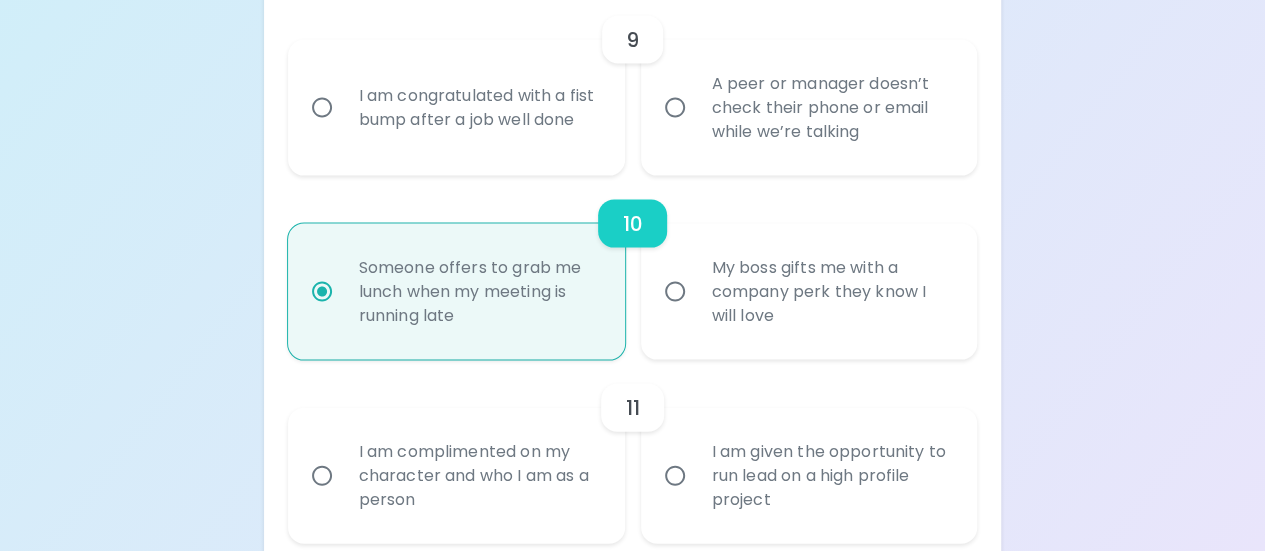 radio on "true" 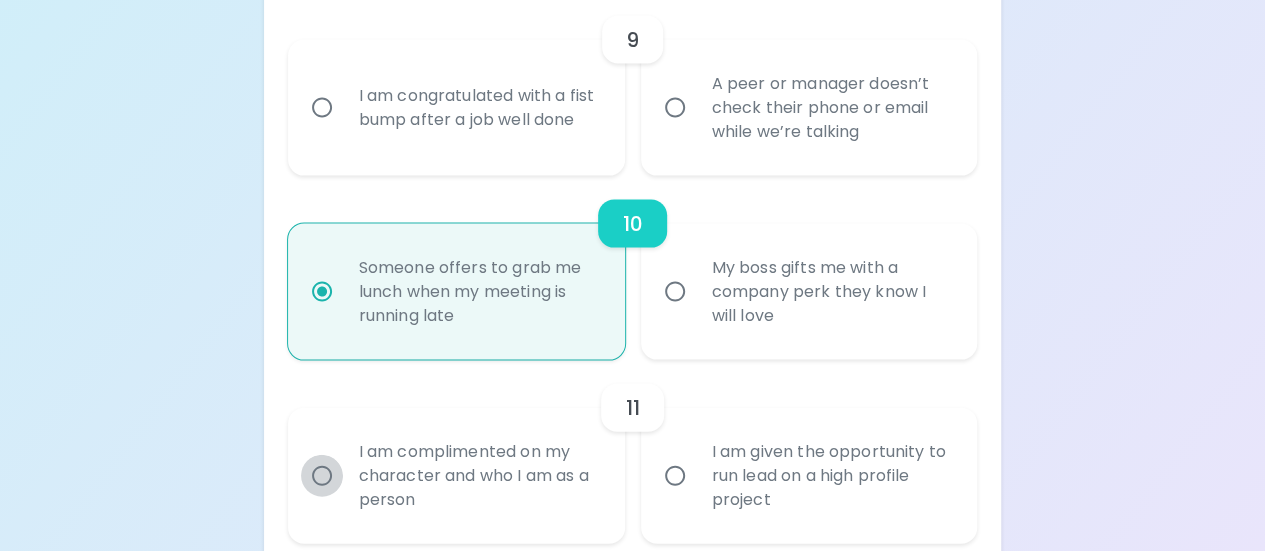 click on "I am complimented on my character and who I am as a person" at bounding box center (322, 476) 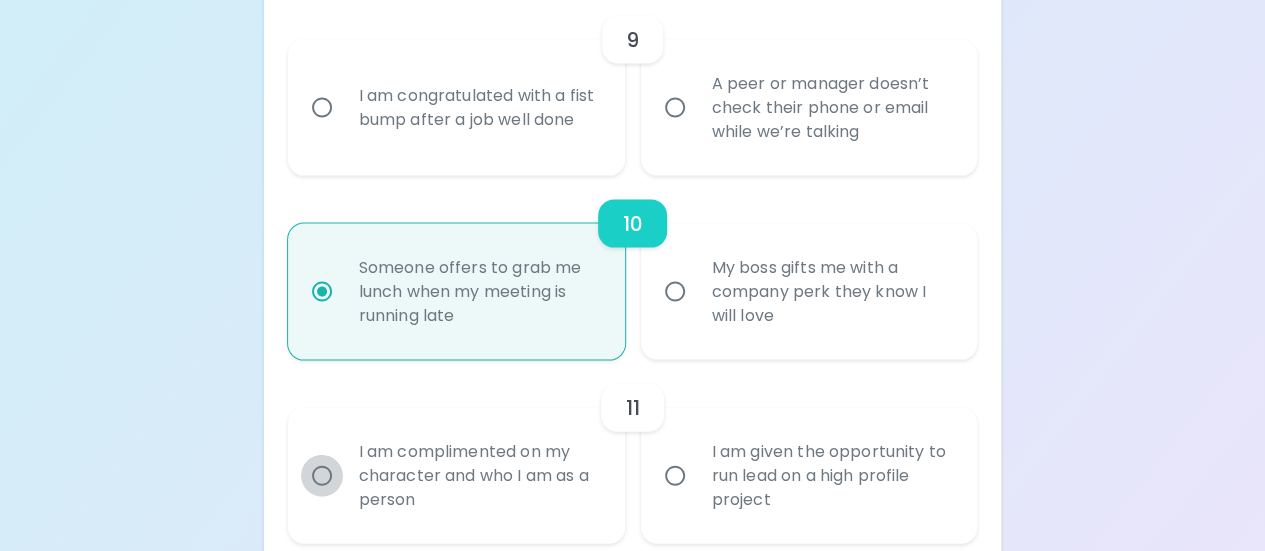 radio on "false" 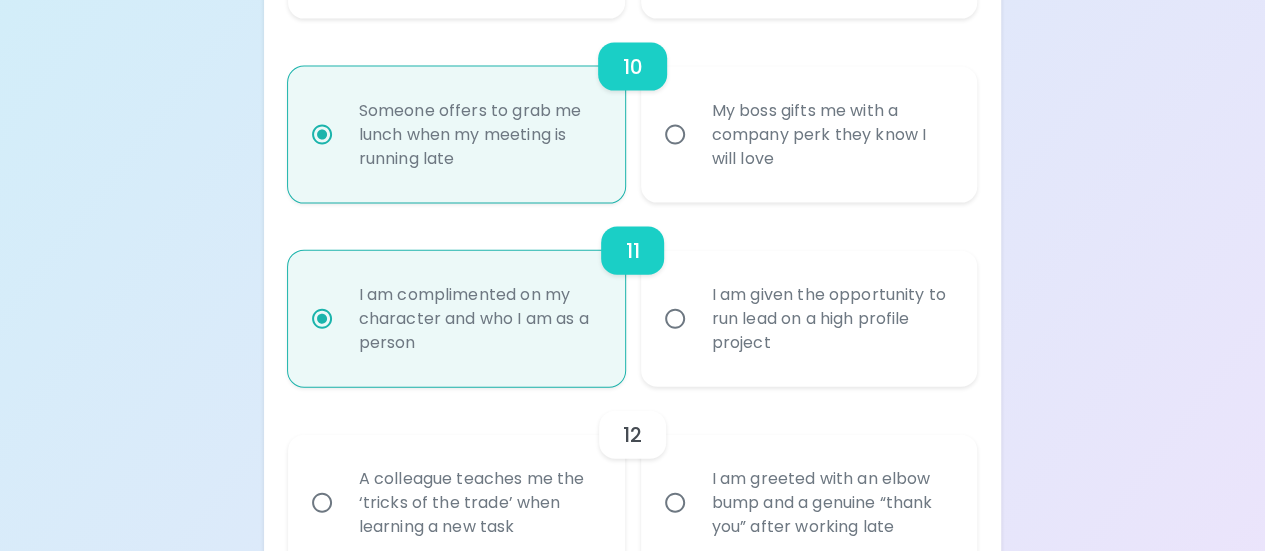 scroll, scrollTop: 2143, scrollLeft: 0, axis: vertical 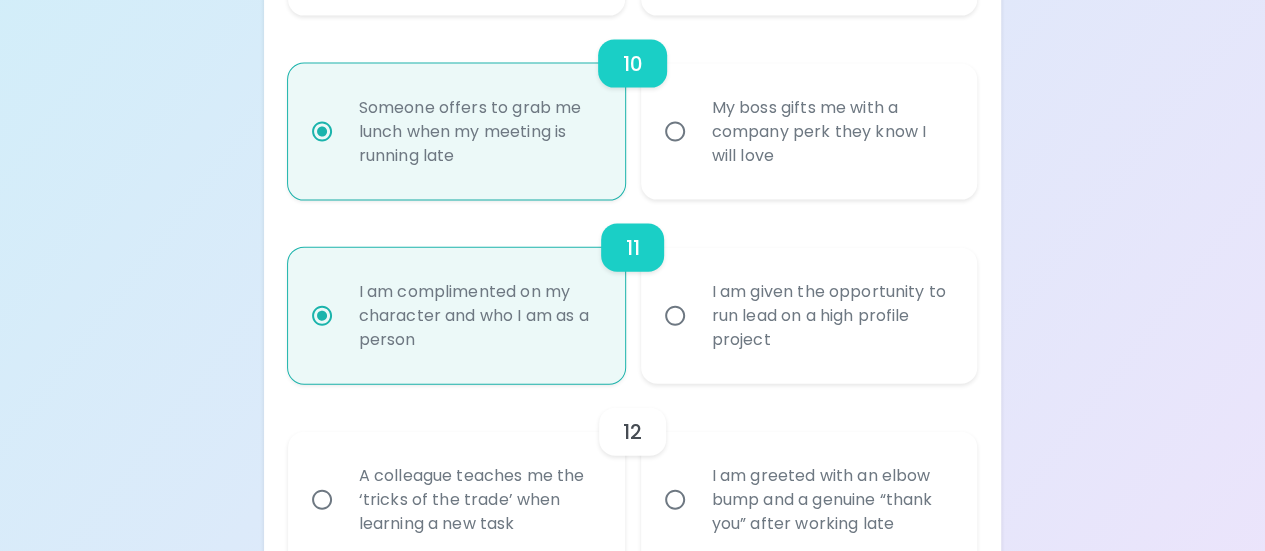 radio on "true" 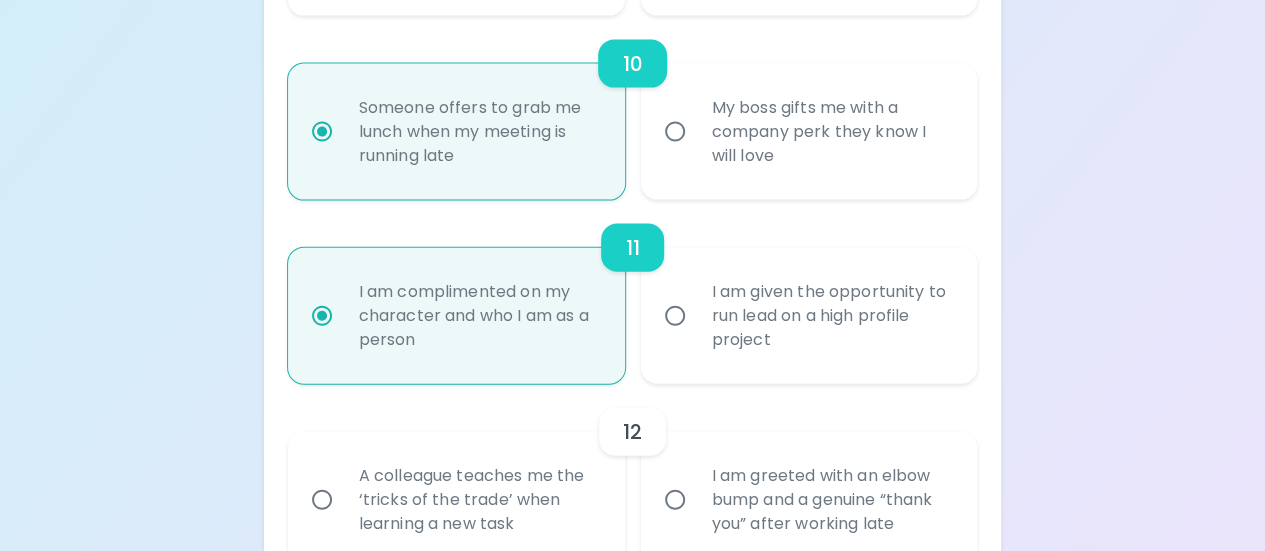 radio on "false" 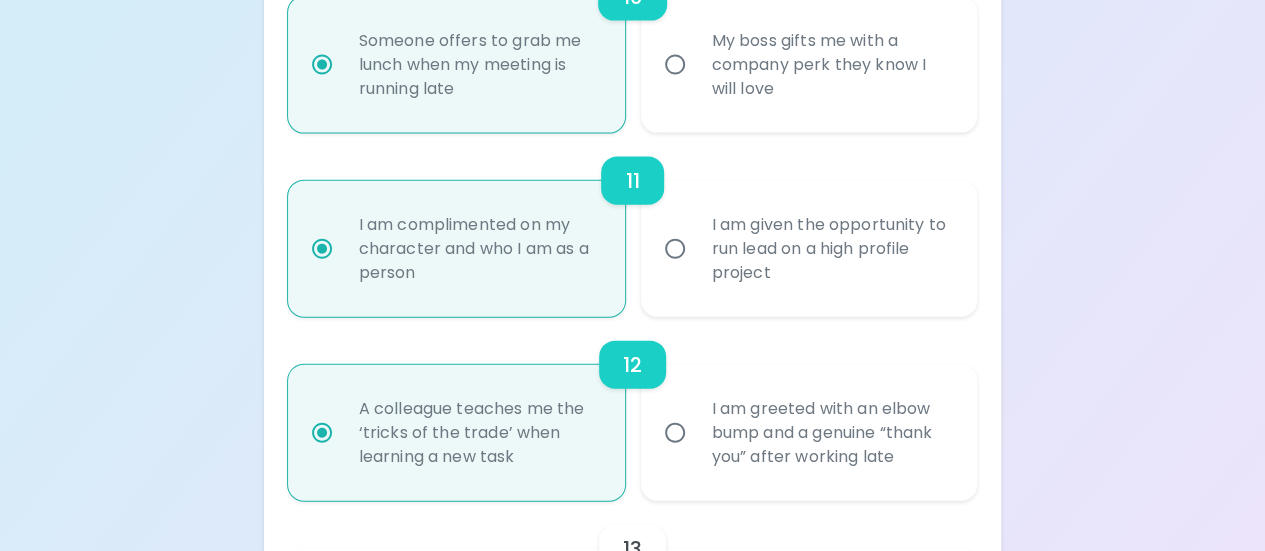 scroll, scrollTop: 2303, scrollLeft: 0, axis: vertical 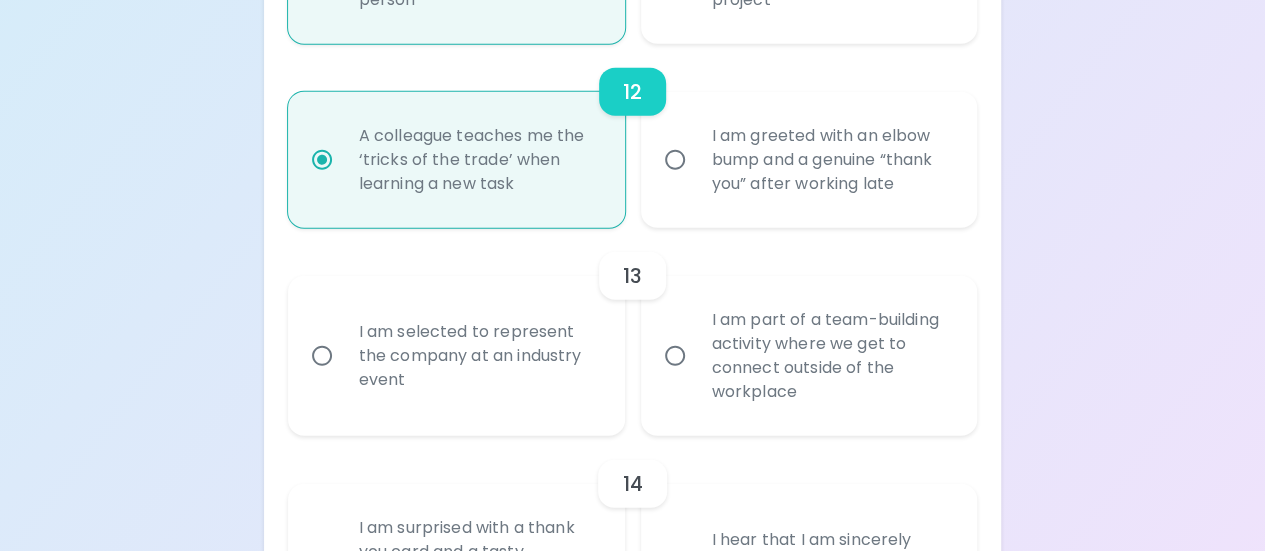 radio on "true" 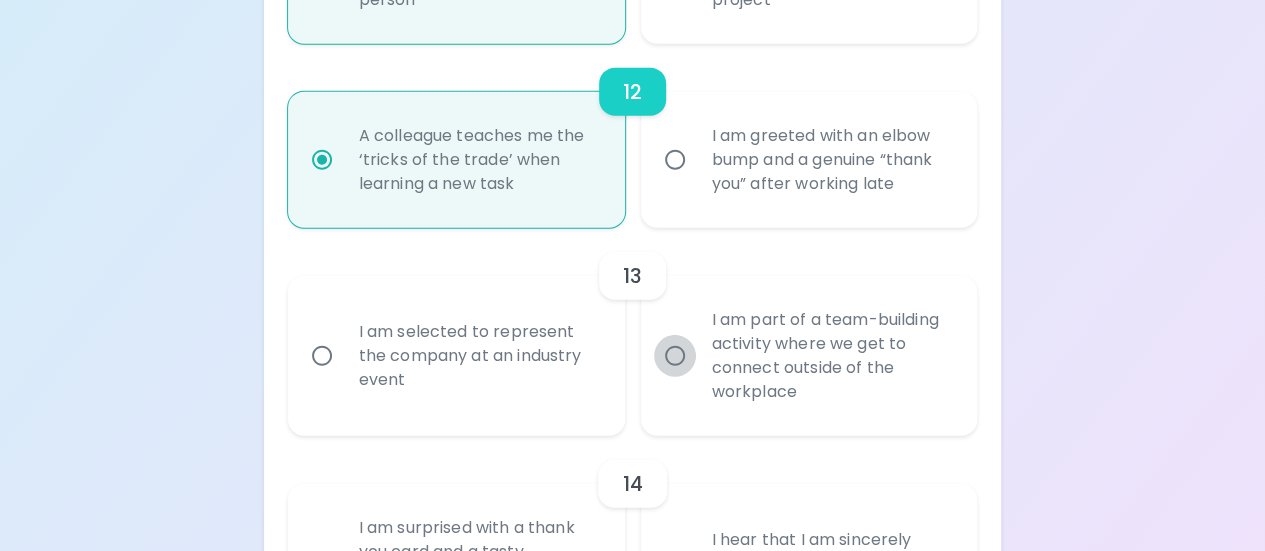 click on "I am part of a team-building activity where we get to connect outside of the workplace" at bounding box center (675, 356) 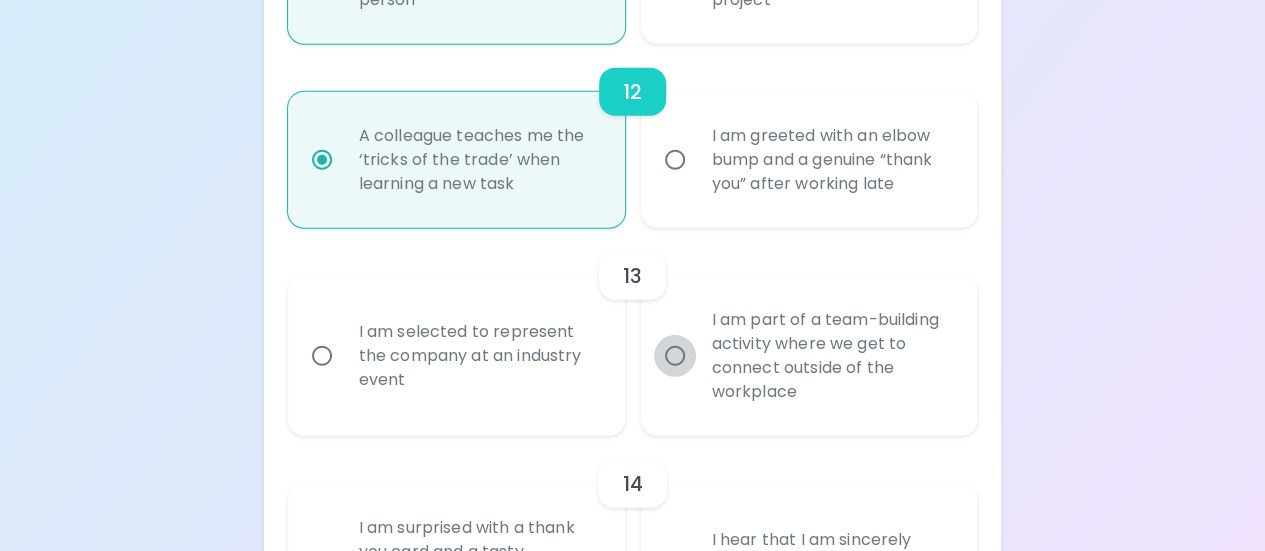 radio on "false" 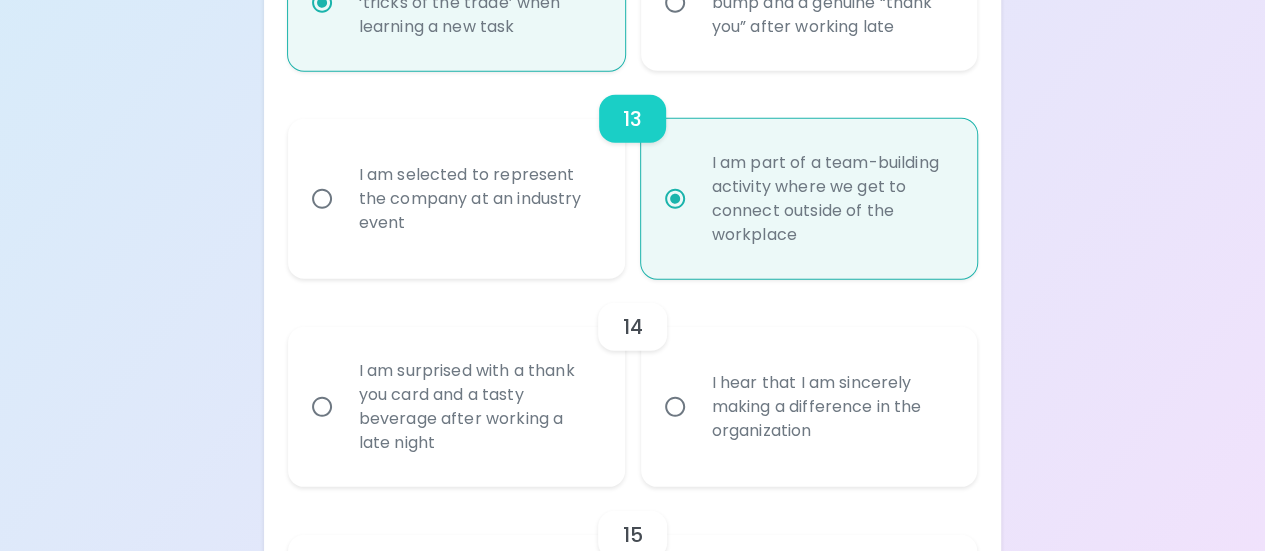 scroll, scrollTop: 2643, scrollLeft: 0, axis: vertical 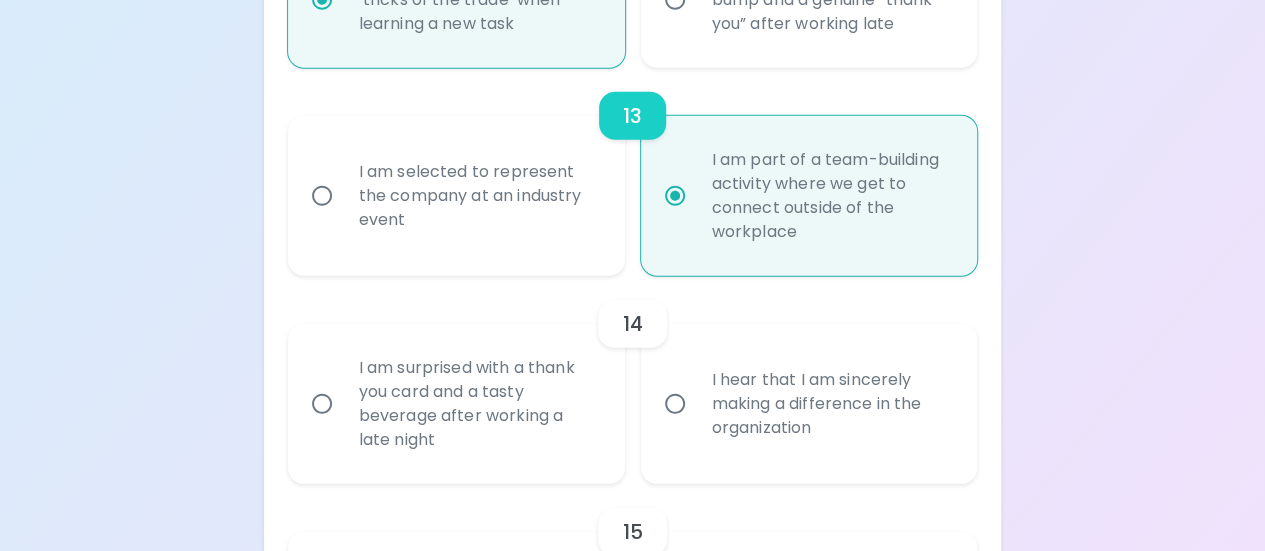 radio on "true" 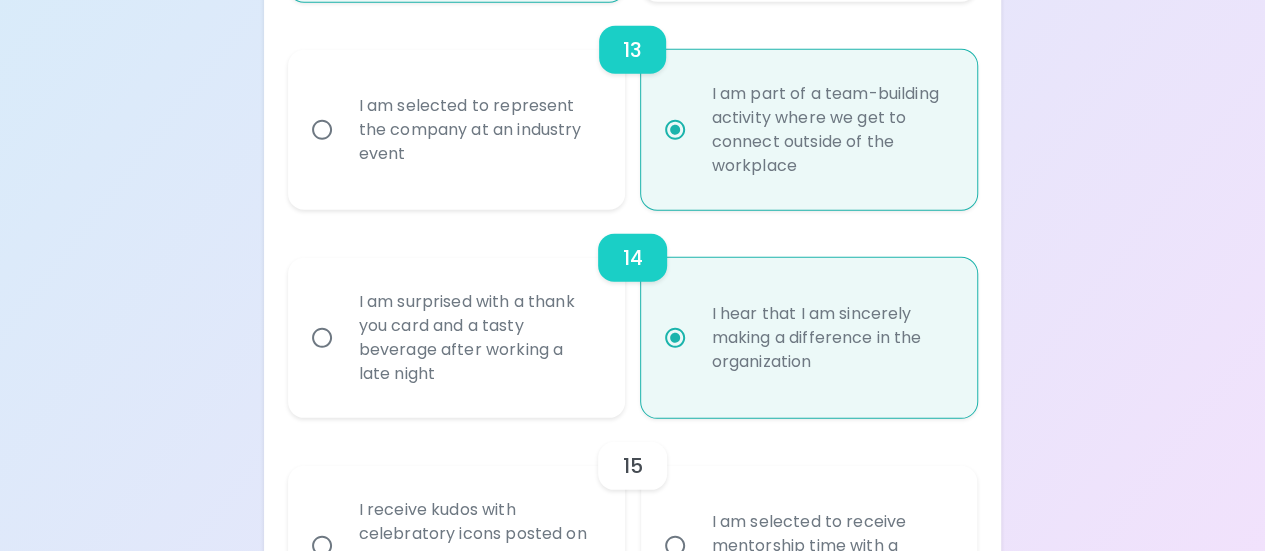 scroll, scrollTop: 2803, scrollLeft: 0, axis: vertical 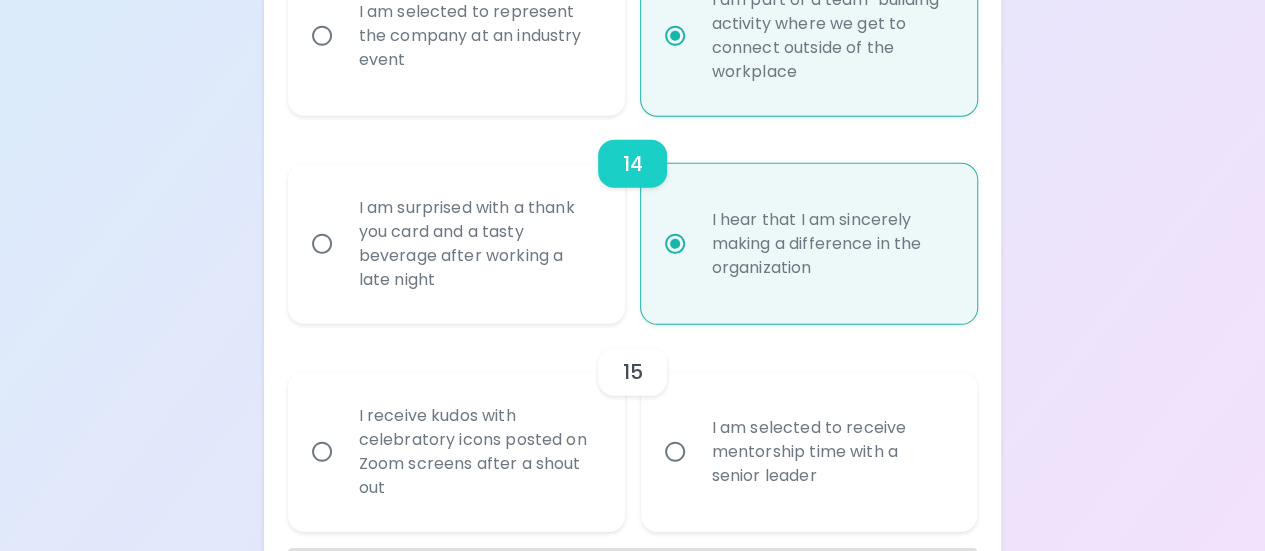 radio on "true" 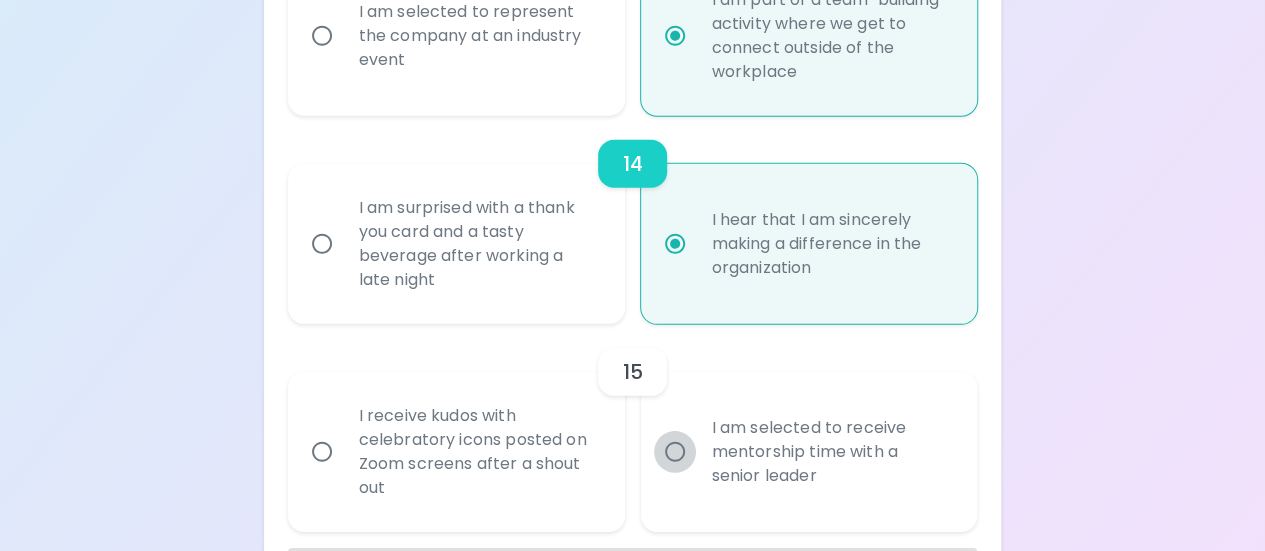 click on "I am selected to receive mentorship time with a senior leader" at bounding box center [675, 452] 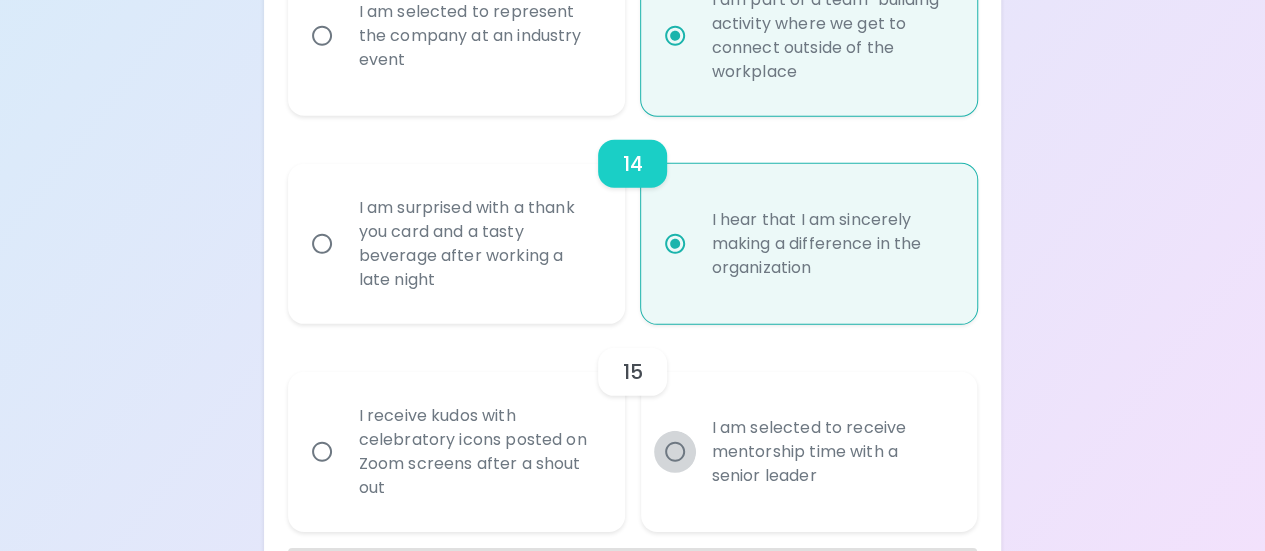radio on "false" 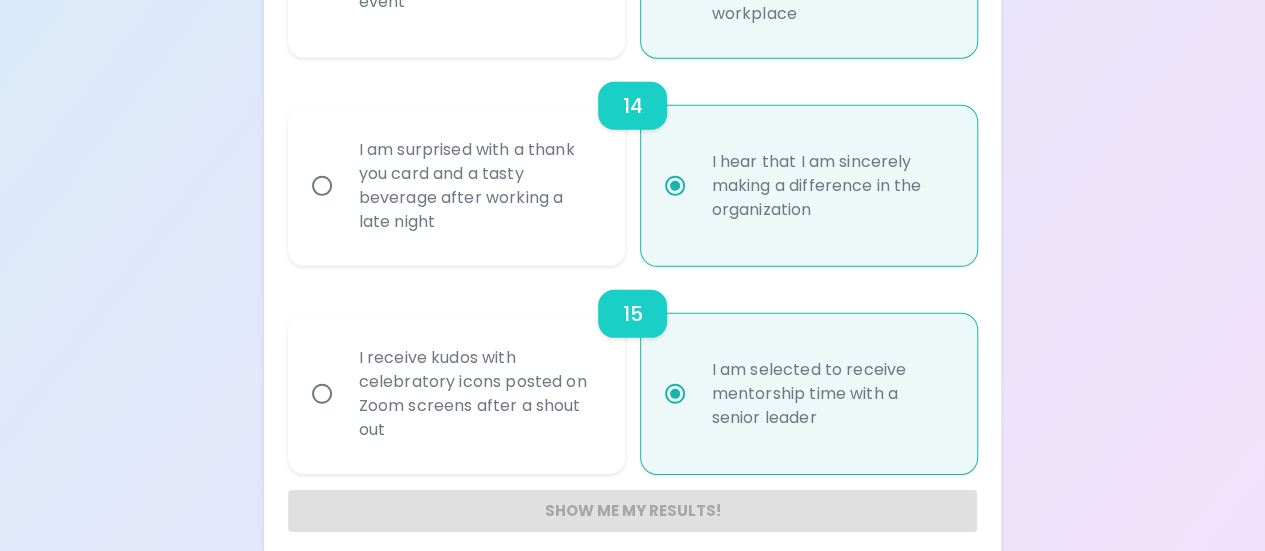 scroll, scrollTop: 2881, scrollLeft: 0, axis: vertical 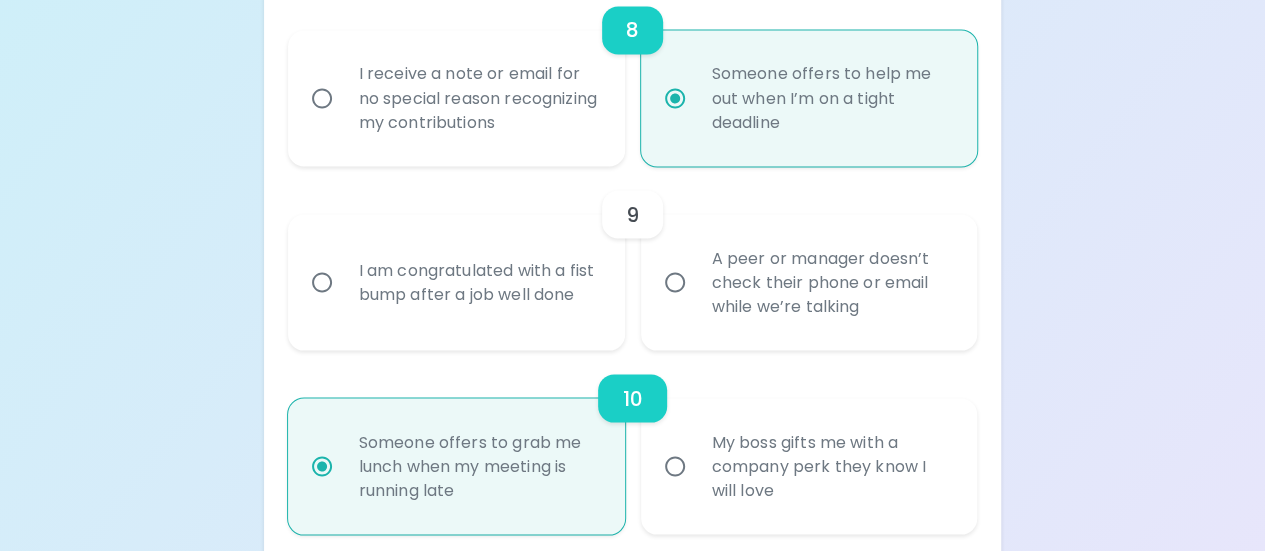 radio on "true" 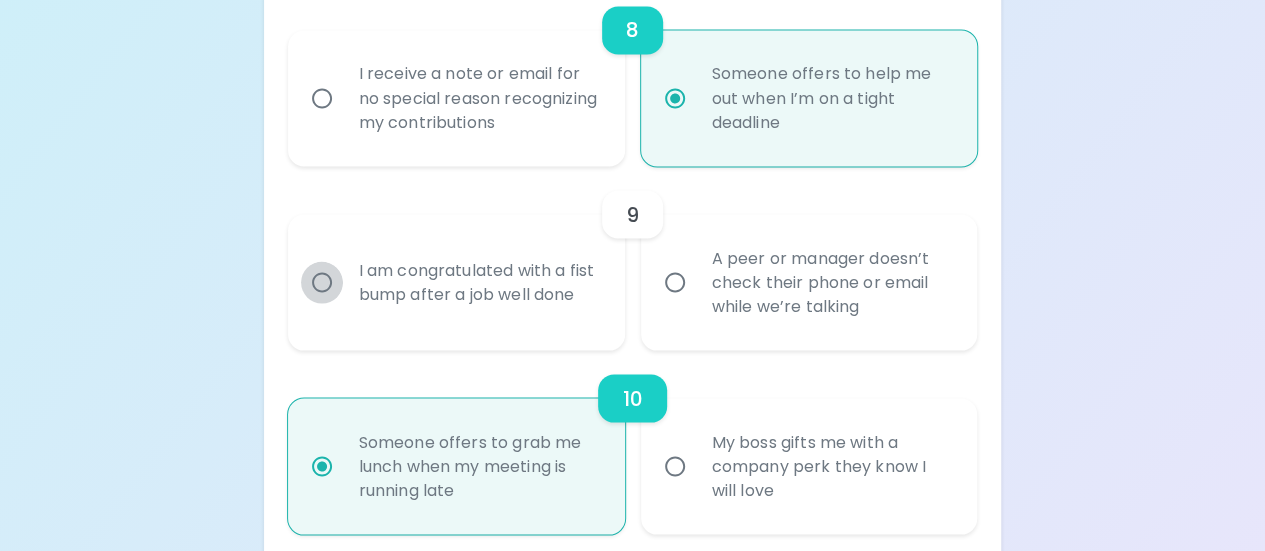 click on "I am congratulated with a fist bump after a job well done" at bounding box center [322, 282] 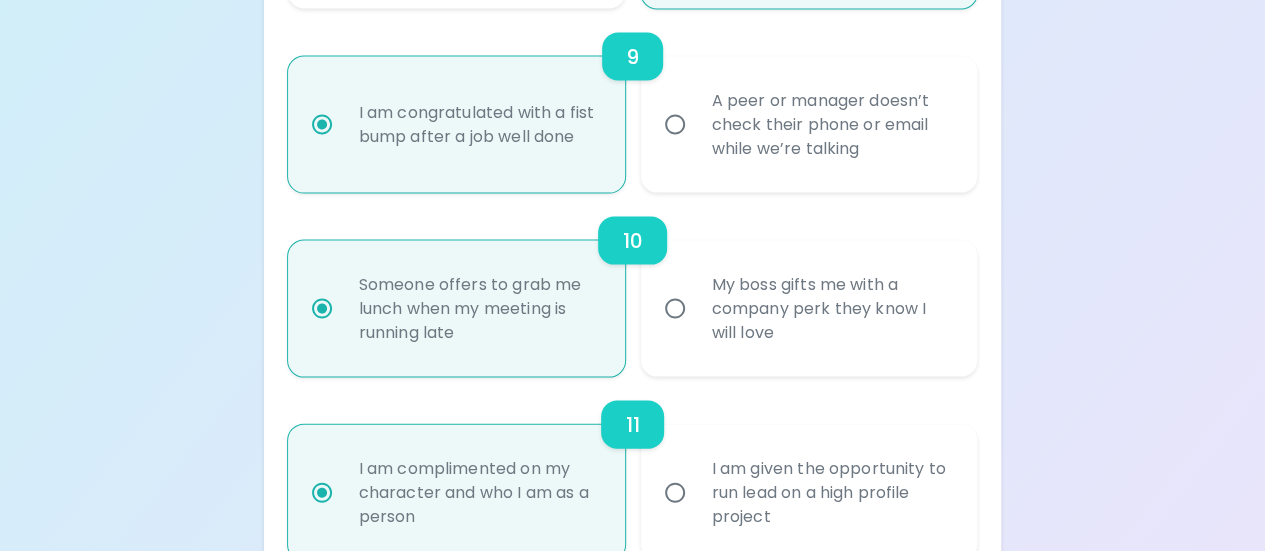 scroll, scrollTop: 1969, scrollLeft: 0, axis: vertical 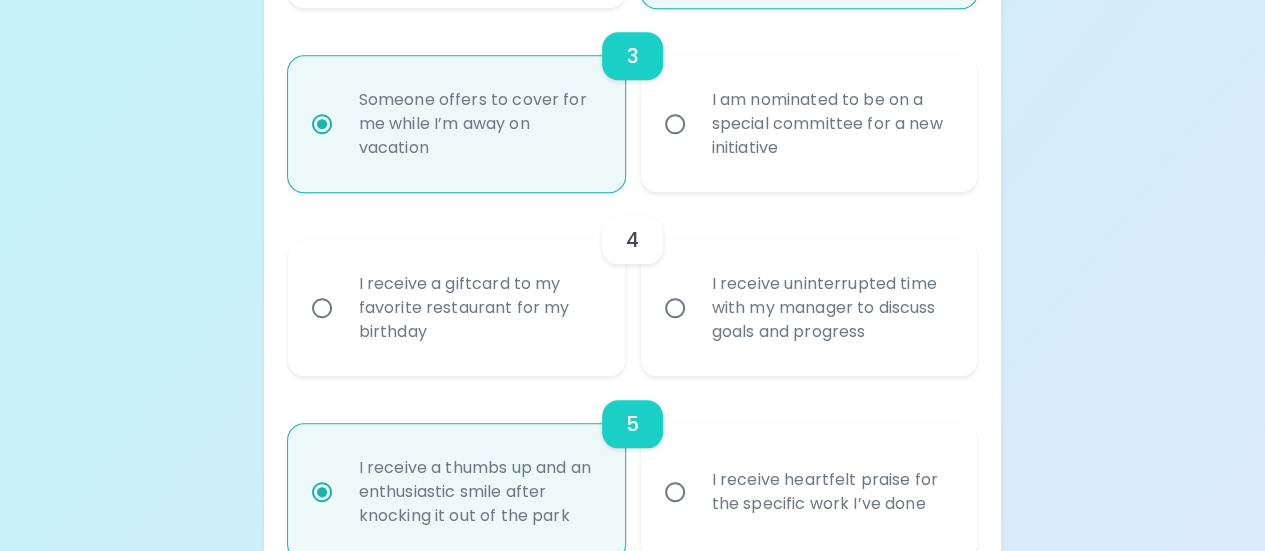 radio on "true" 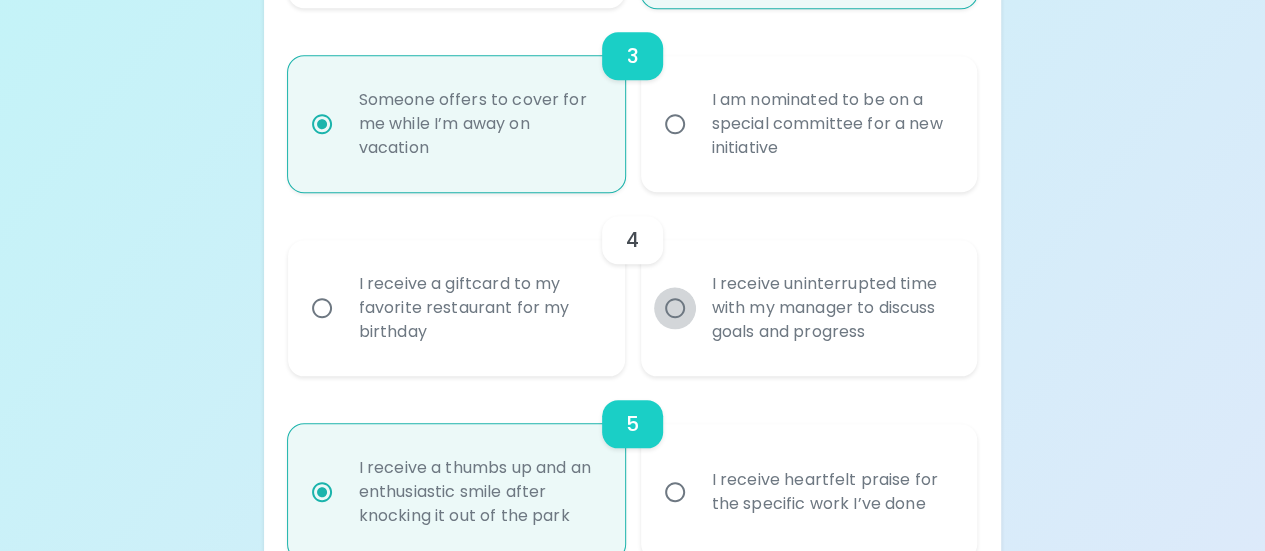 click on "I receive uninterrupted time with my manager to discuss goals and progress" at bounding box center (675, 308) 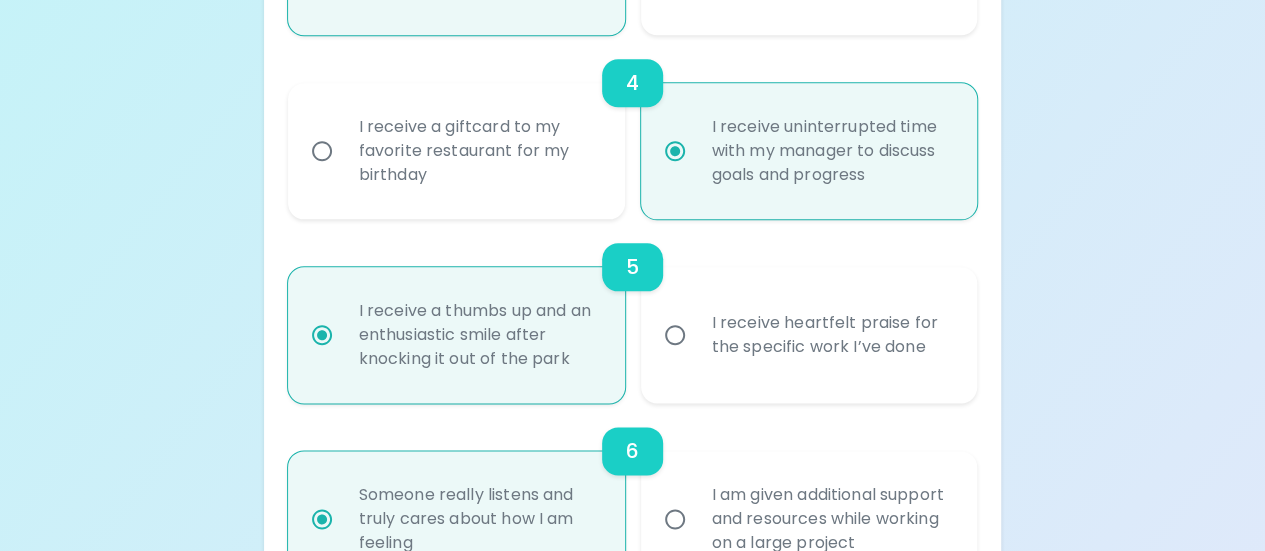 scroll, scrollTop: 1023, scrollLeft: 0, axis: vertical 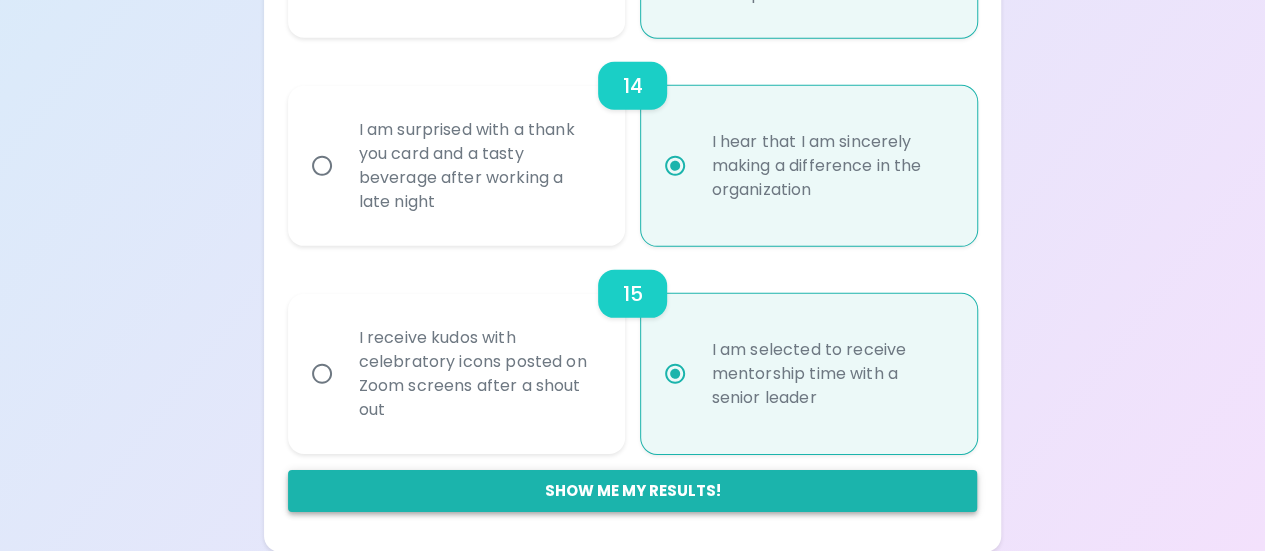 radio on "true" 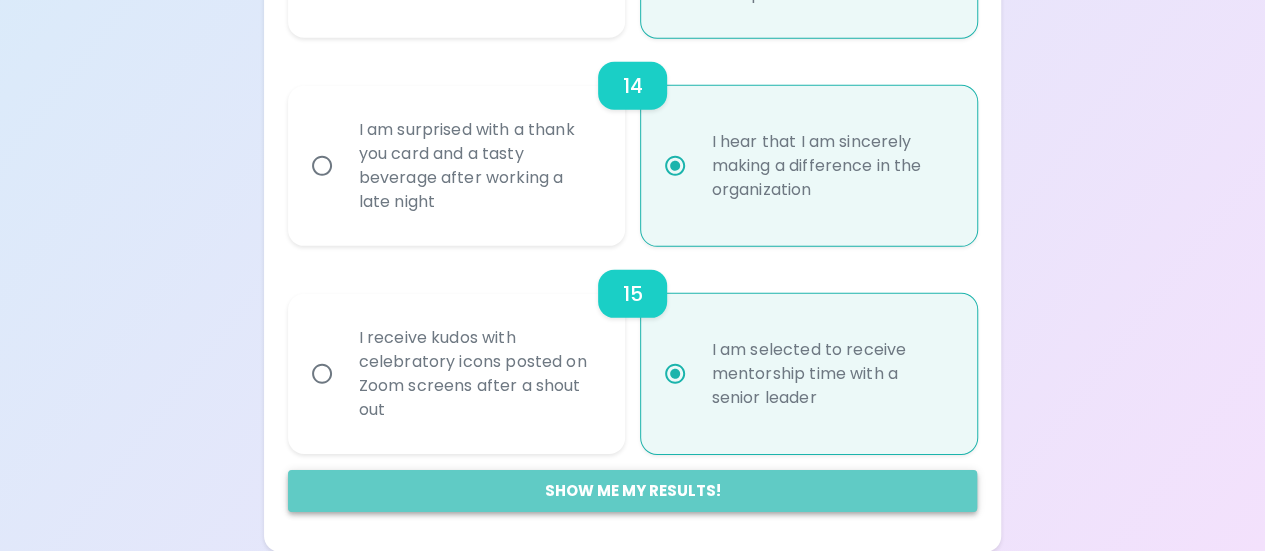 click on "Show me my results!" at bounding box center (633, 491) 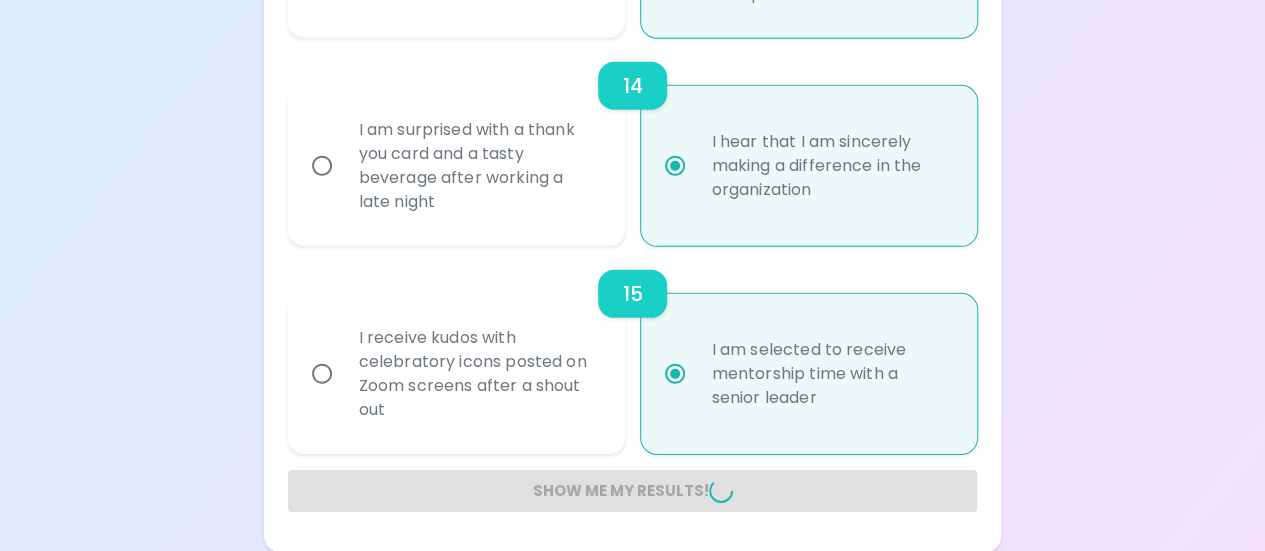 radio on "false" 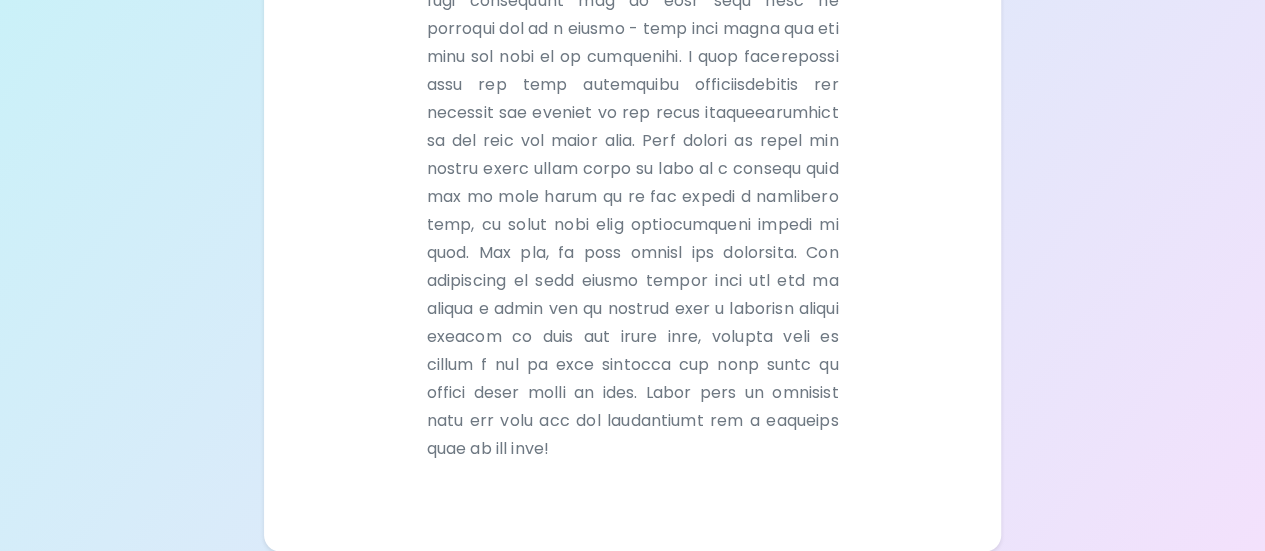 scroll, scrollTop: 876, scrollLeft: 0, axis: vertical 